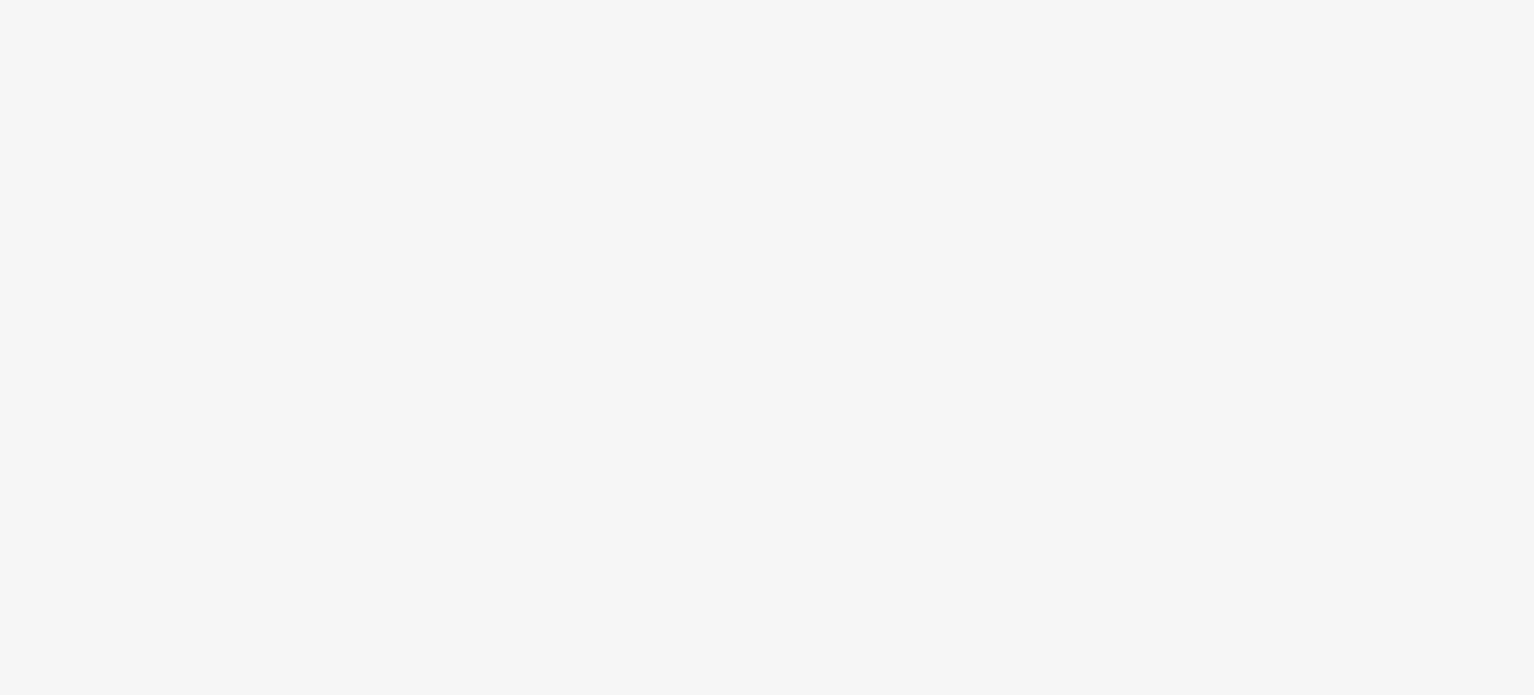 scroll, scrollTop: 0, scrollLeft: 0, axis: both 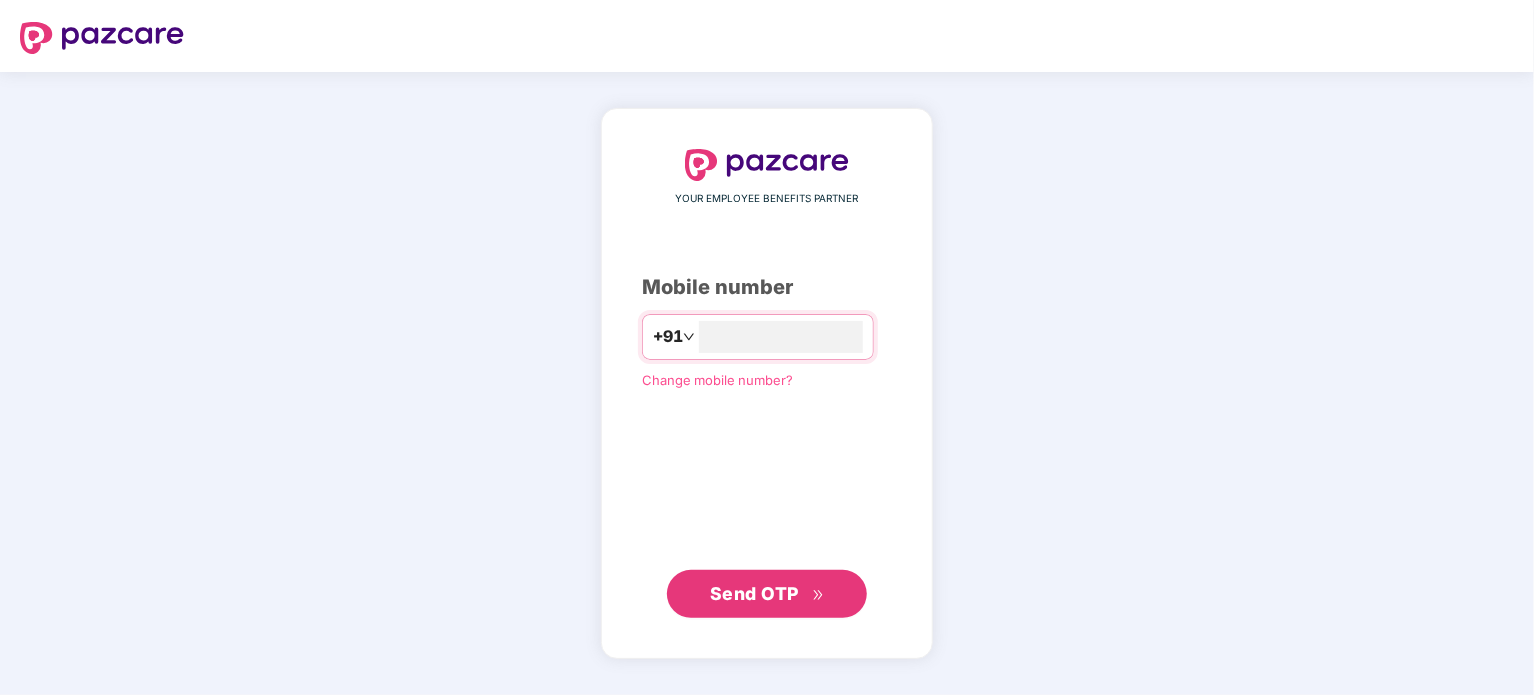 type on "**********" 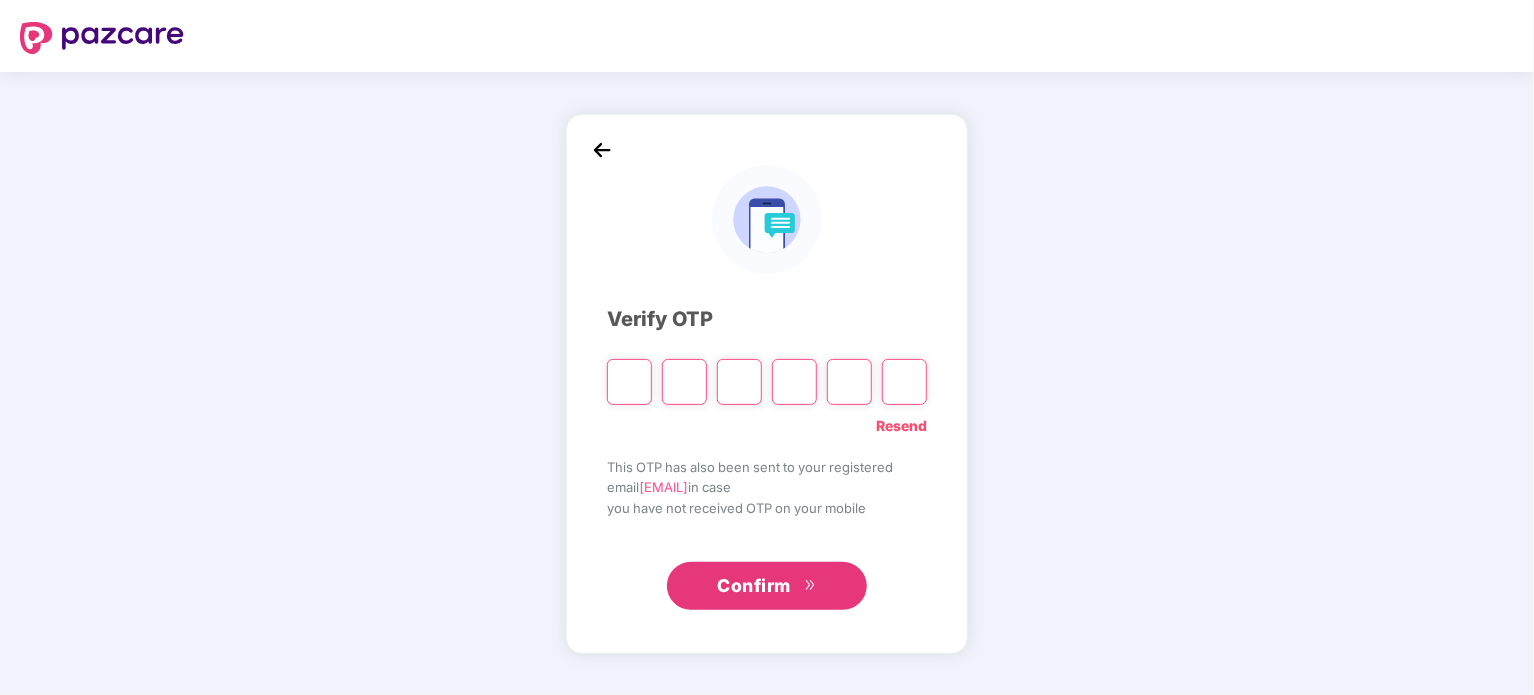 type on "*" 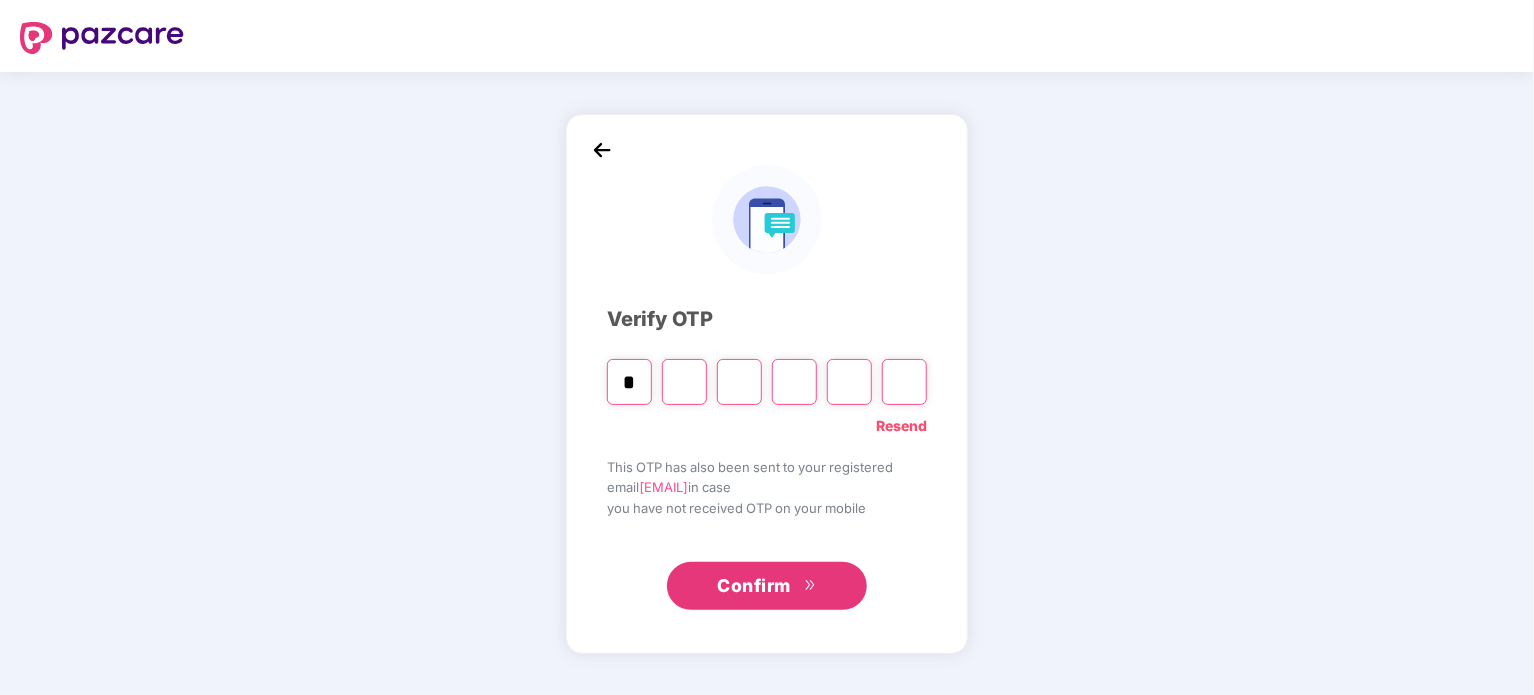 type on "*" 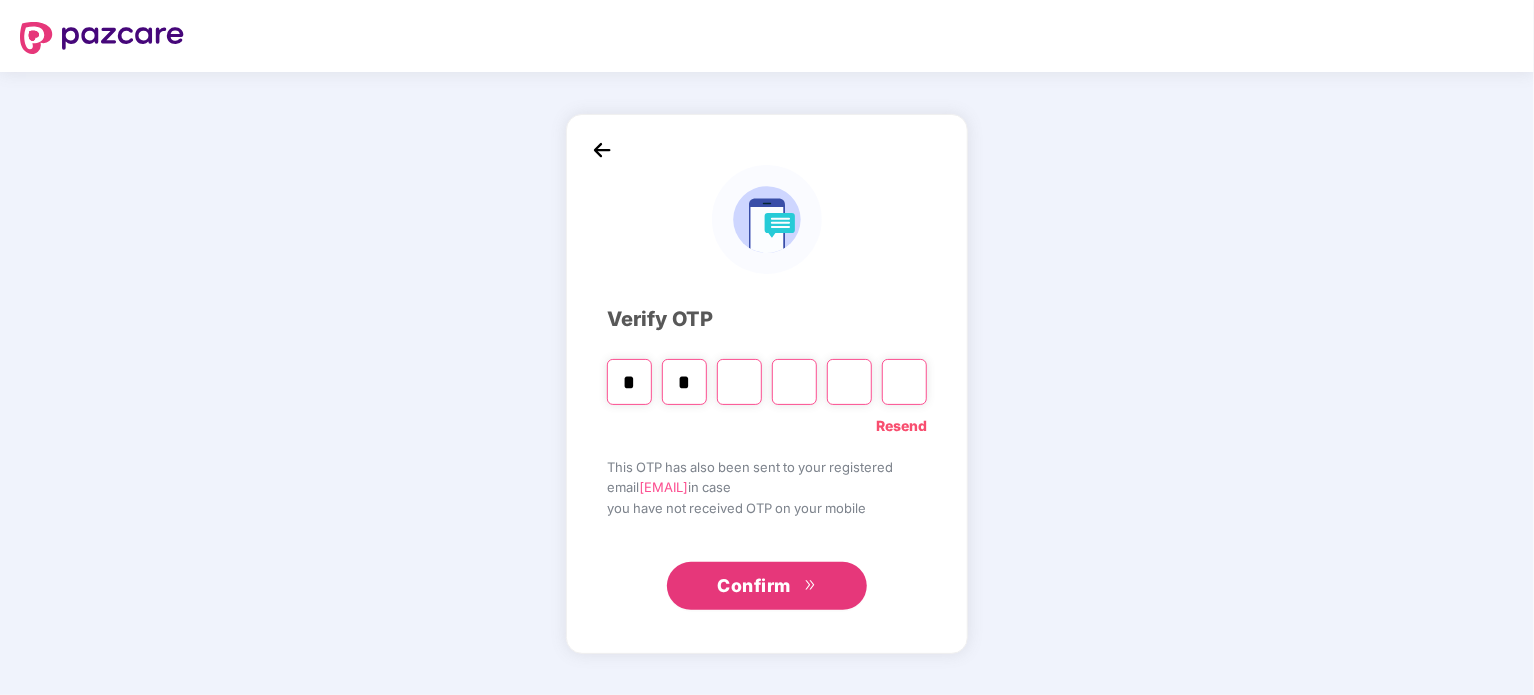 type on "*" 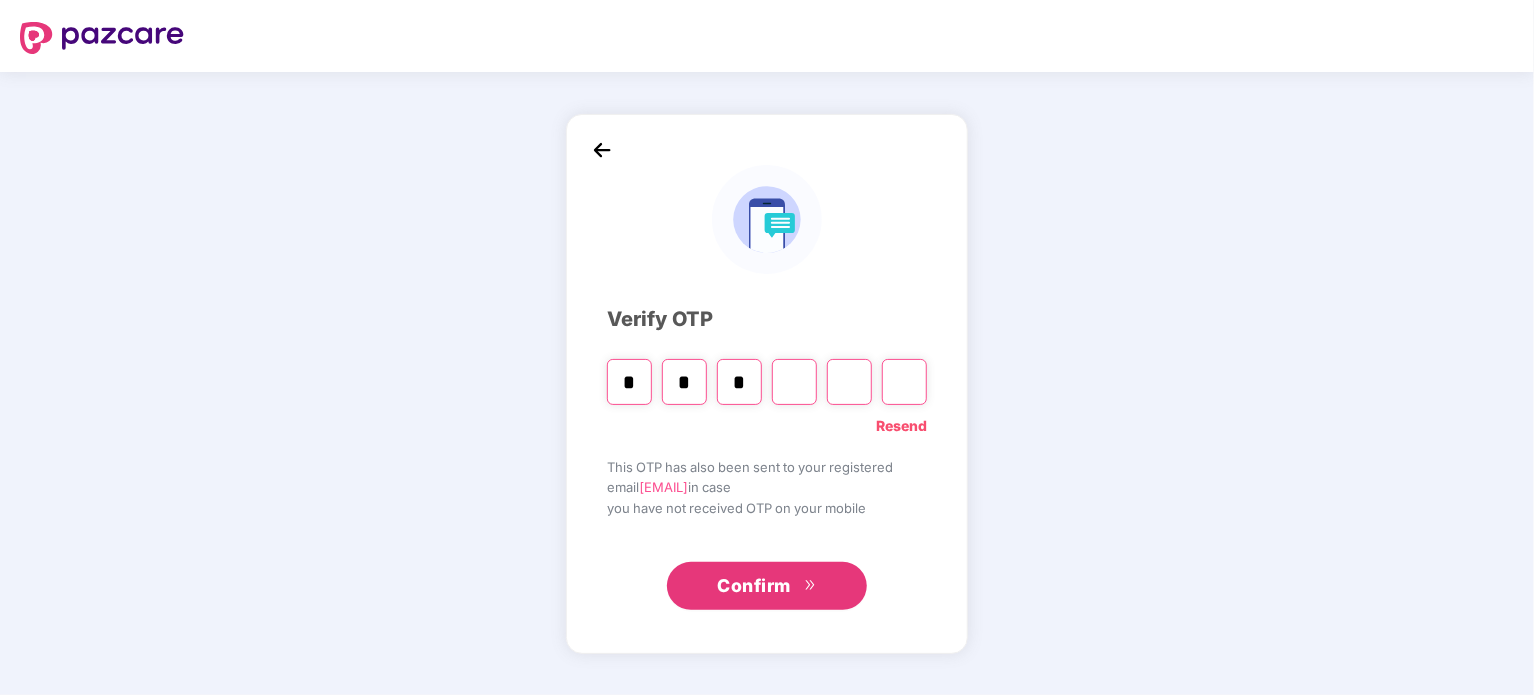 type on "*" 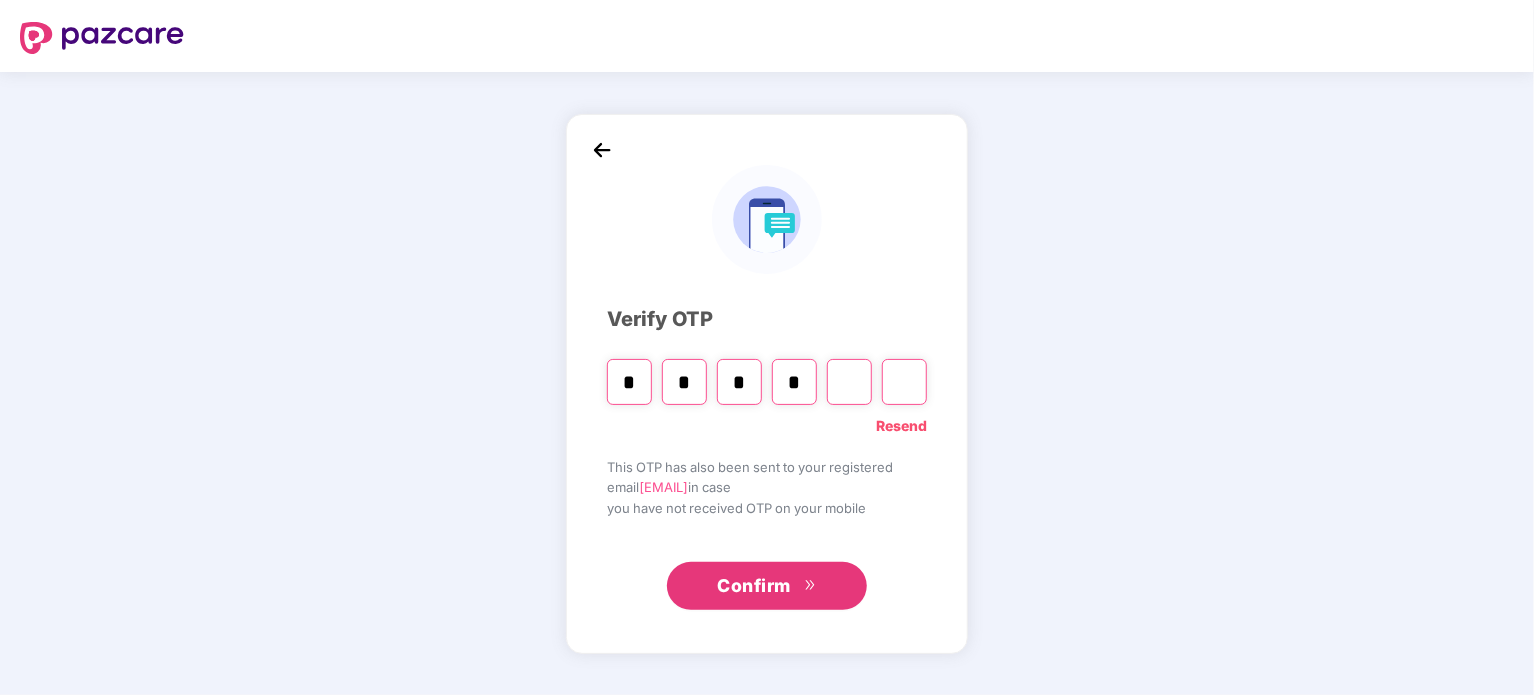 type on "*" 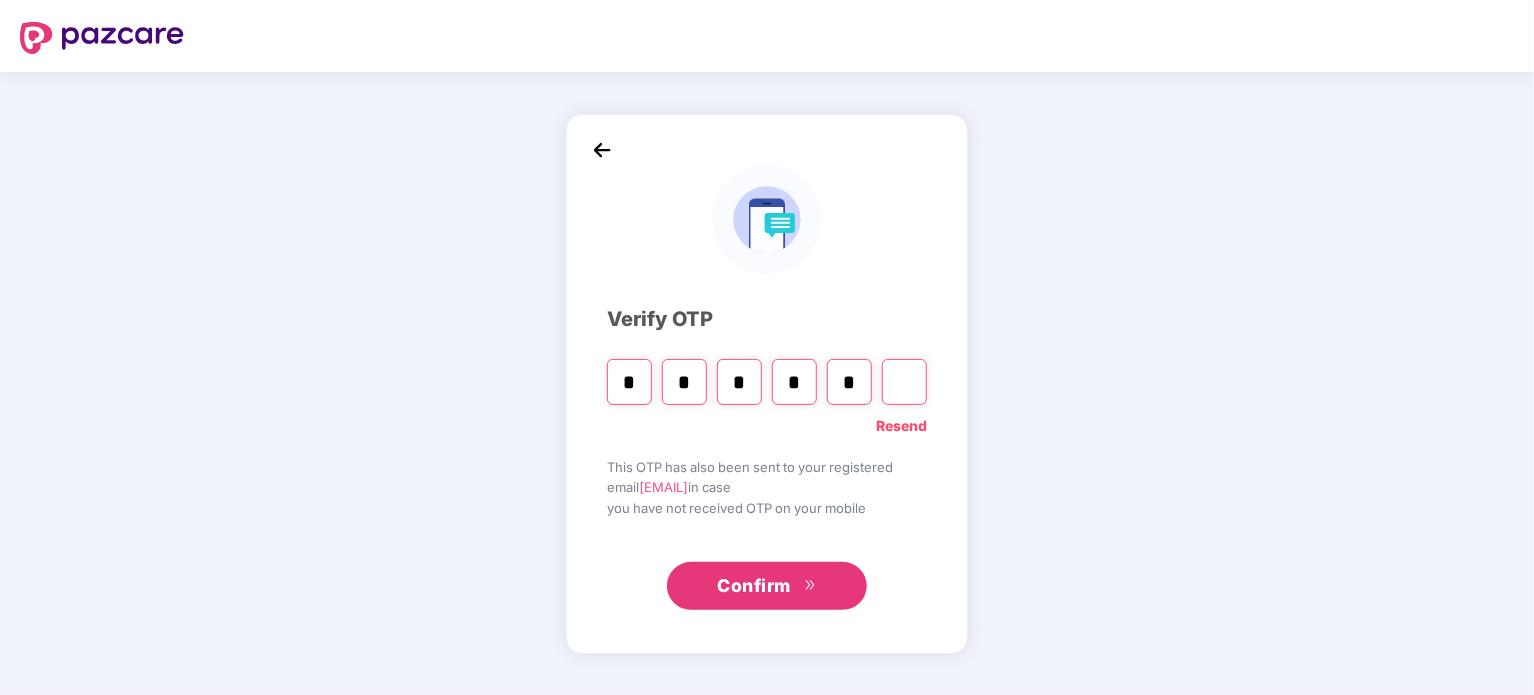 type on "*" 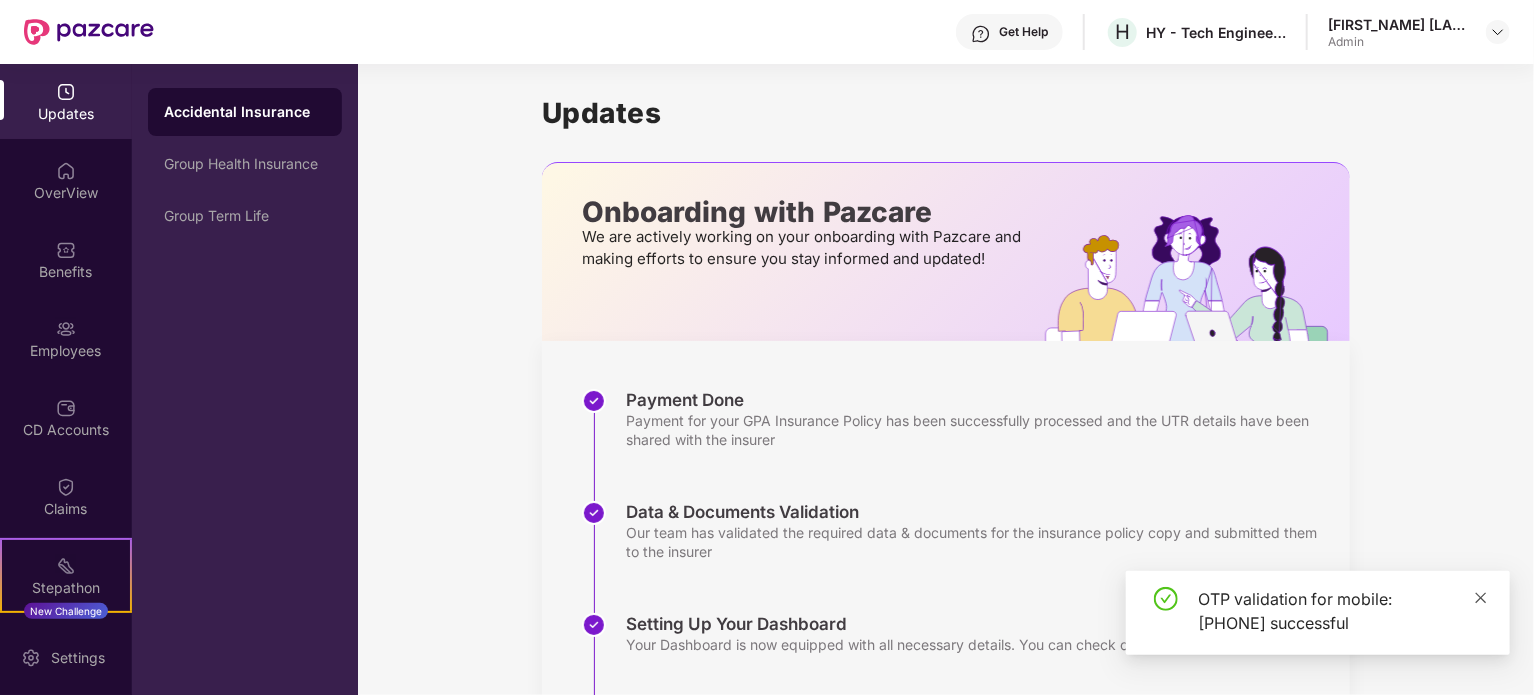 click 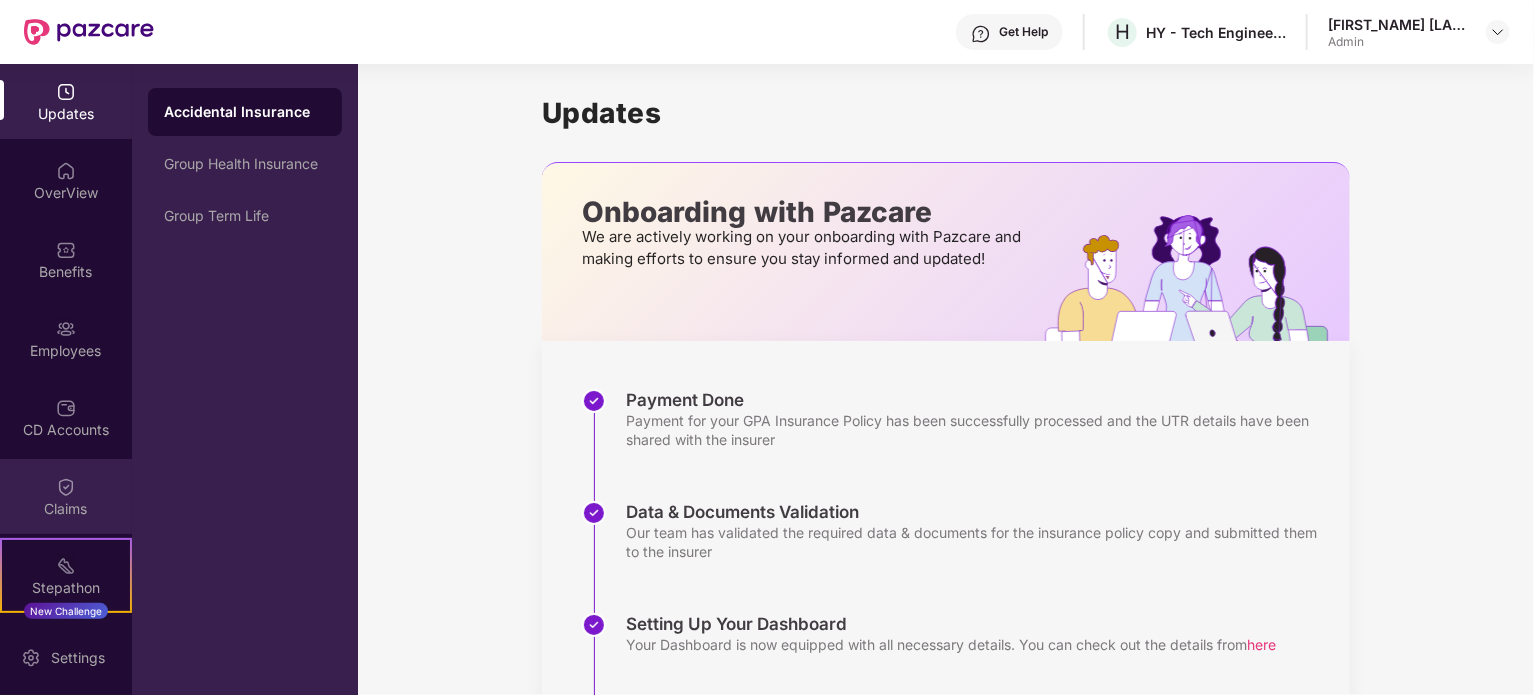 click on "Claims" at bounding box center [66, 496] 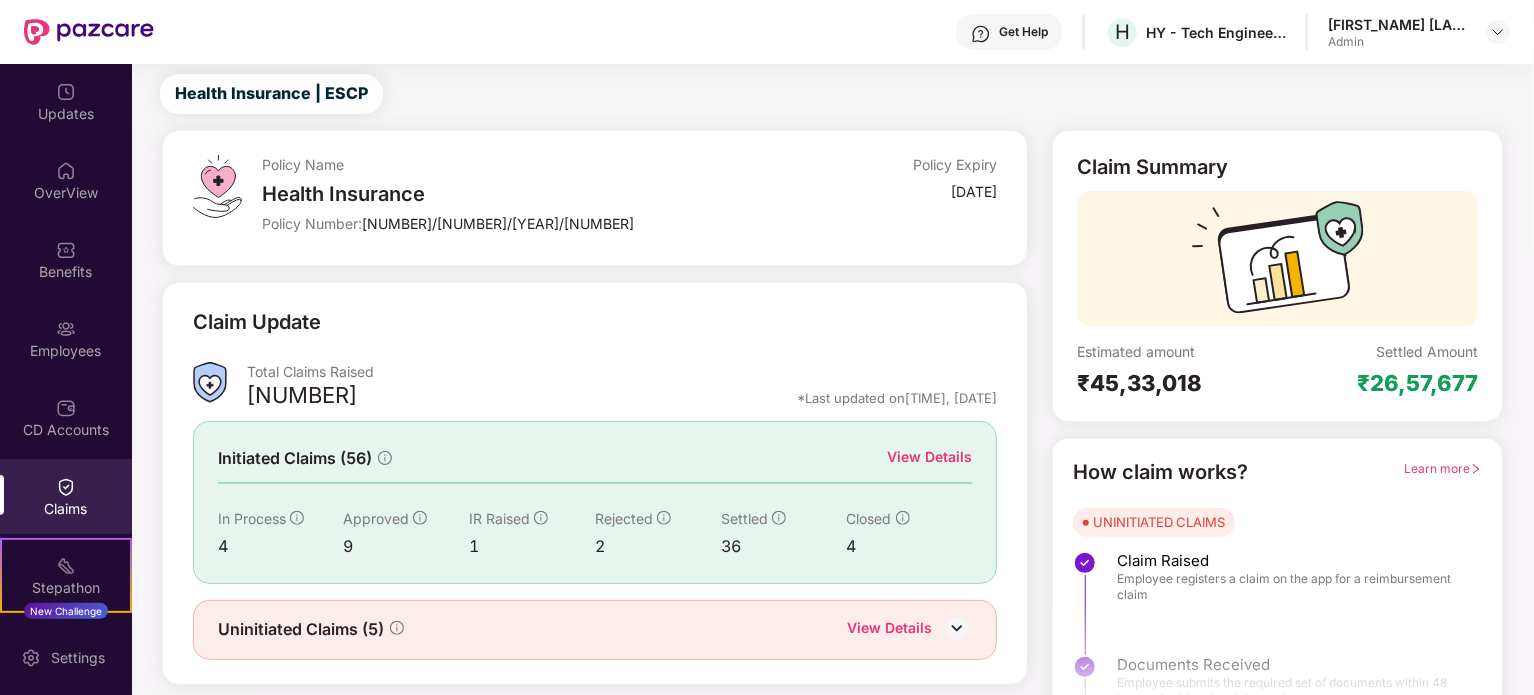 scroll, scrollTop: 87, scrollLeft: 0, axis: vertical 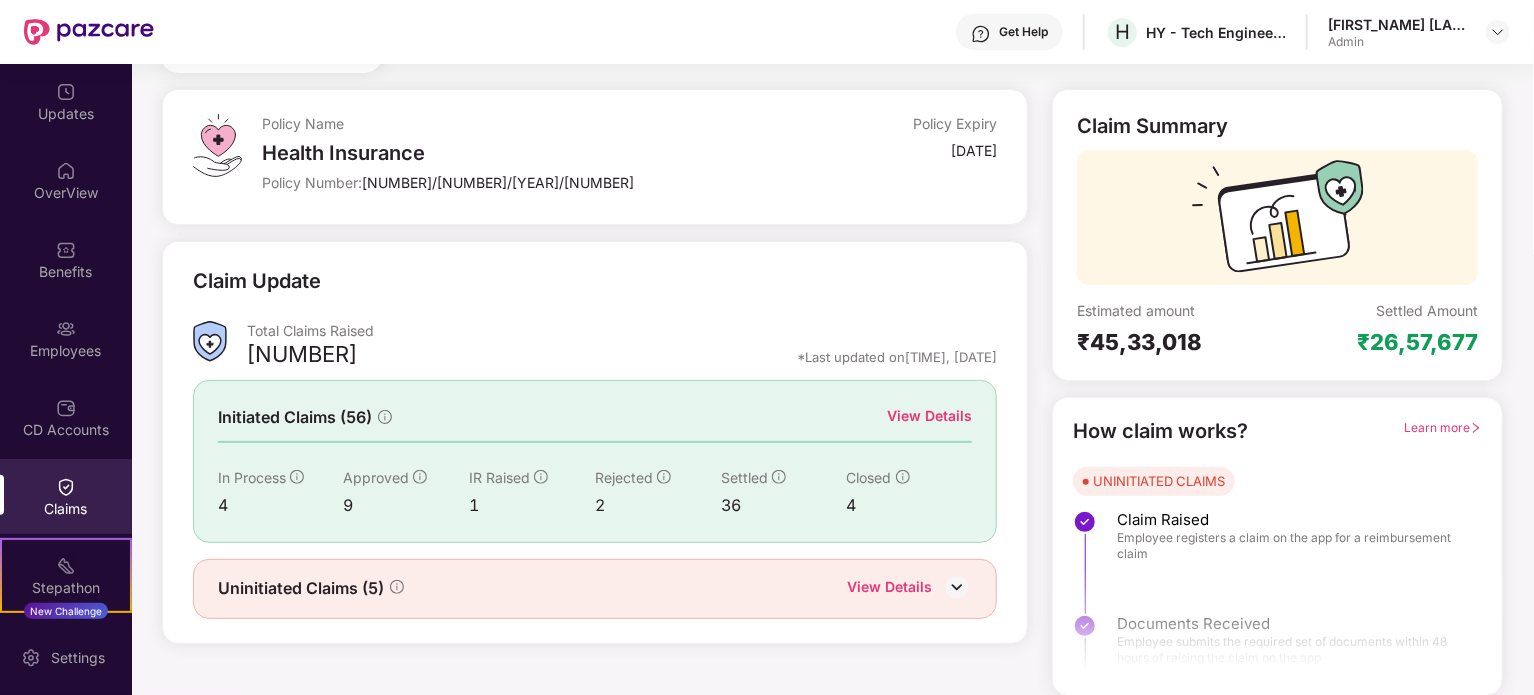 click on "View Details" at bounding box center (929, 416) 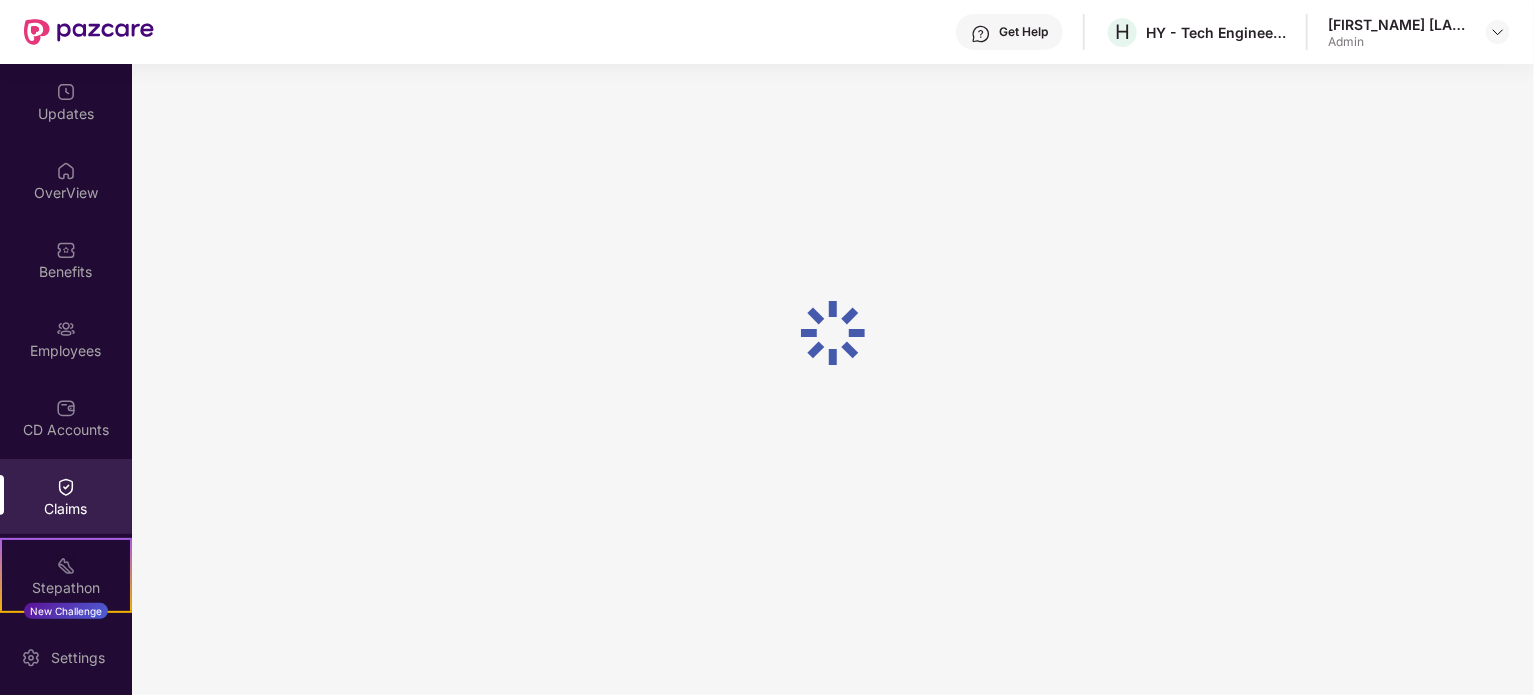 scroll, scrollTop: 87, scrollLeft: 0, axis: vertical 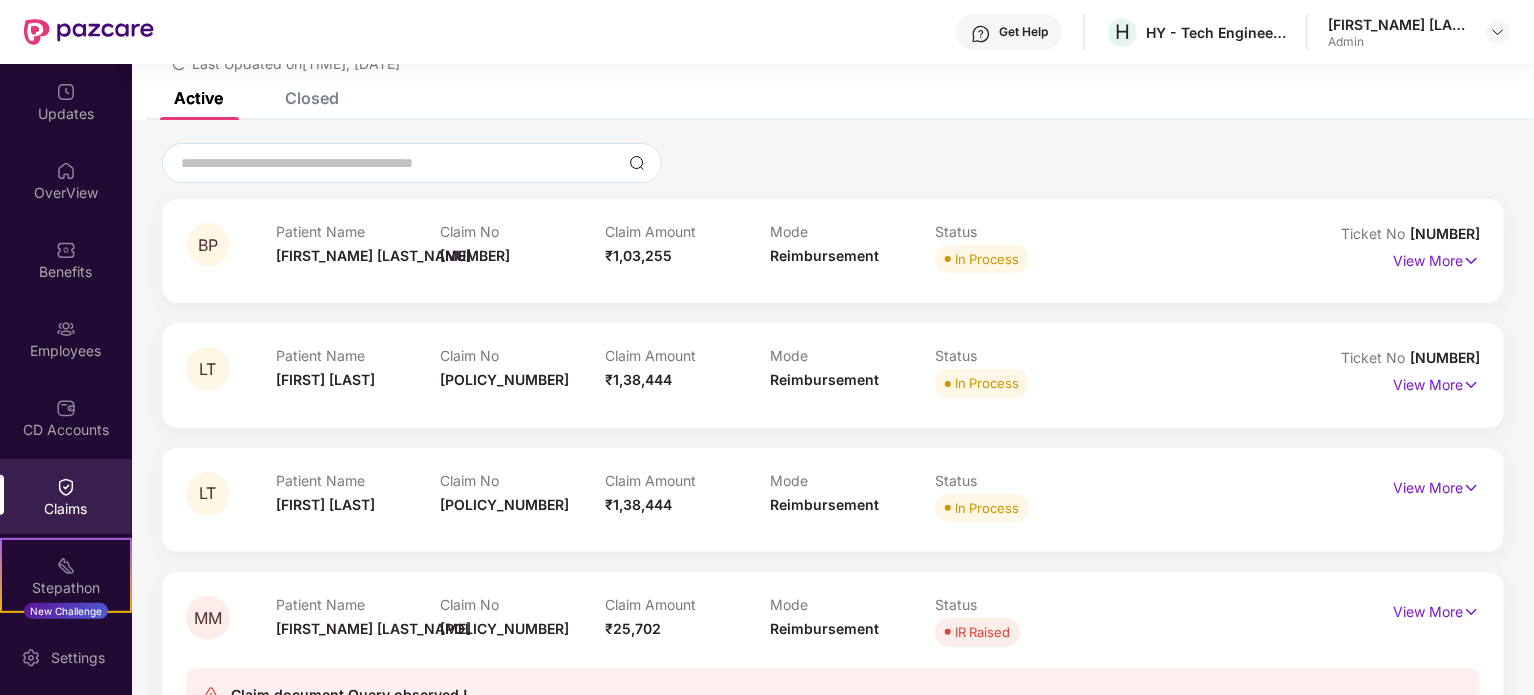 click on "Closed" at bounding box center [312, 98] 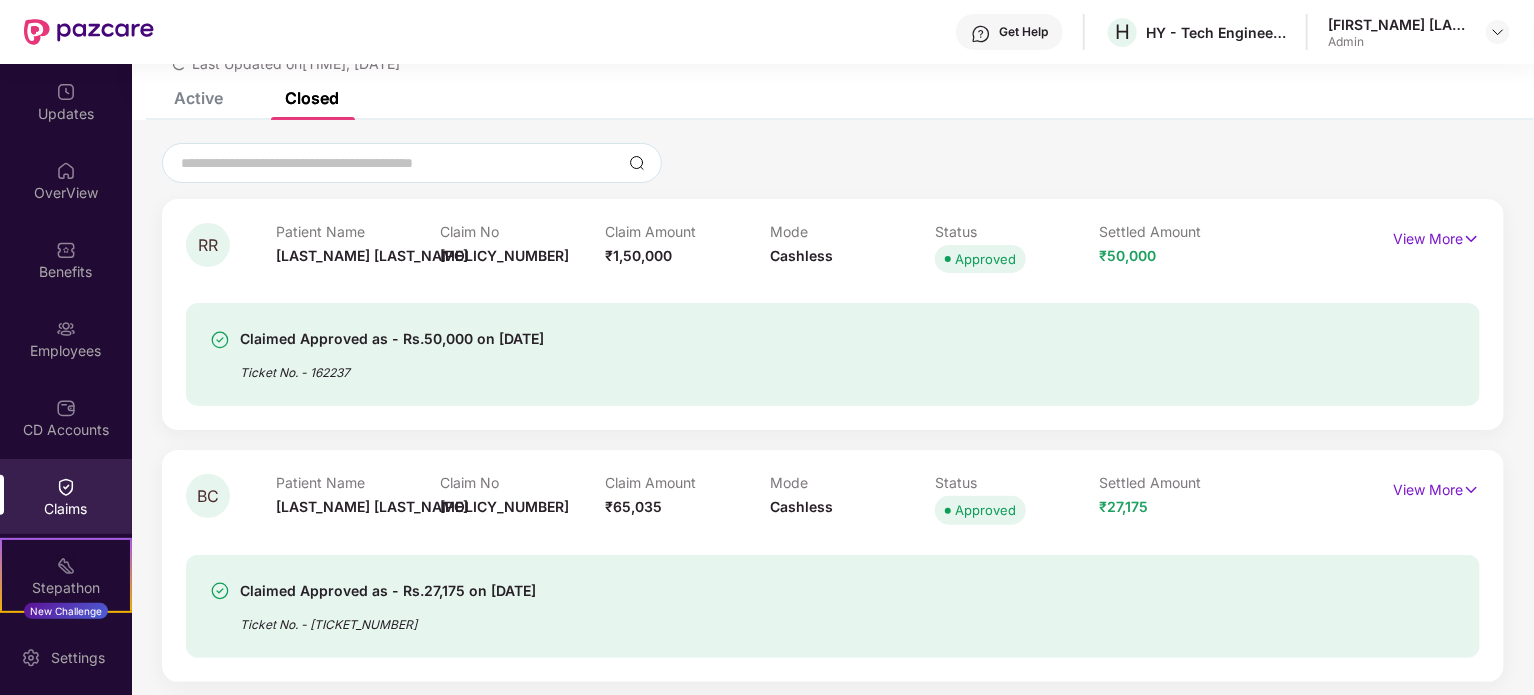 scroll, scrollTop: 0, scrollLeft: 0, axis: both 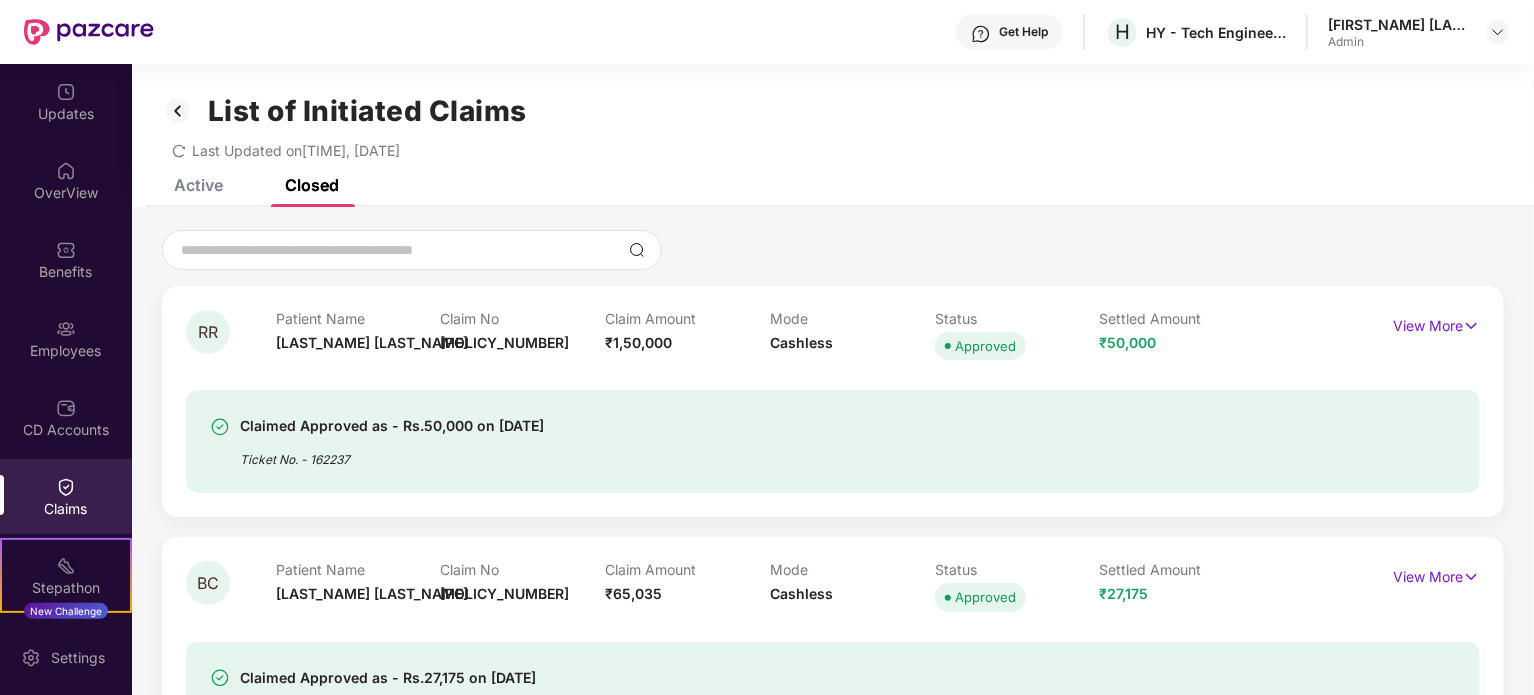 click on "Active" at bounding box center [198, 185] 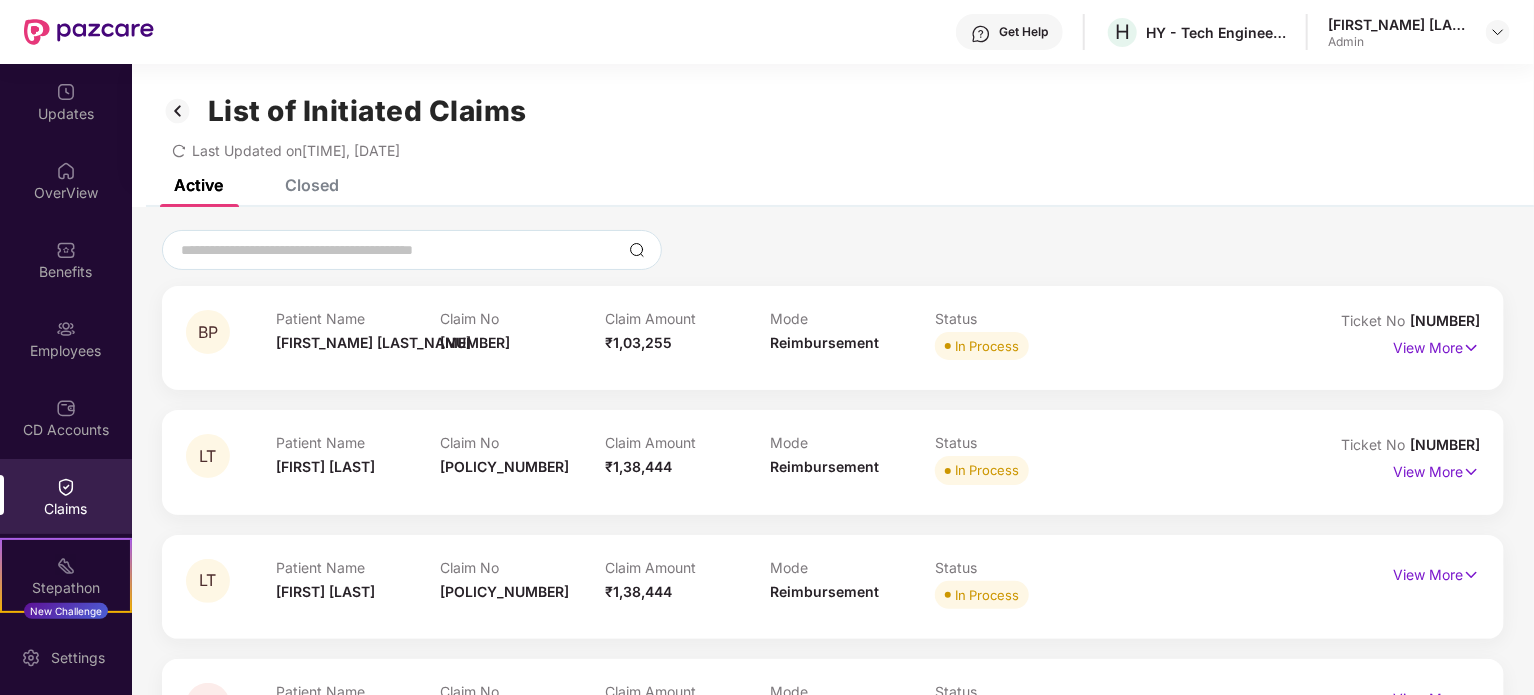 click 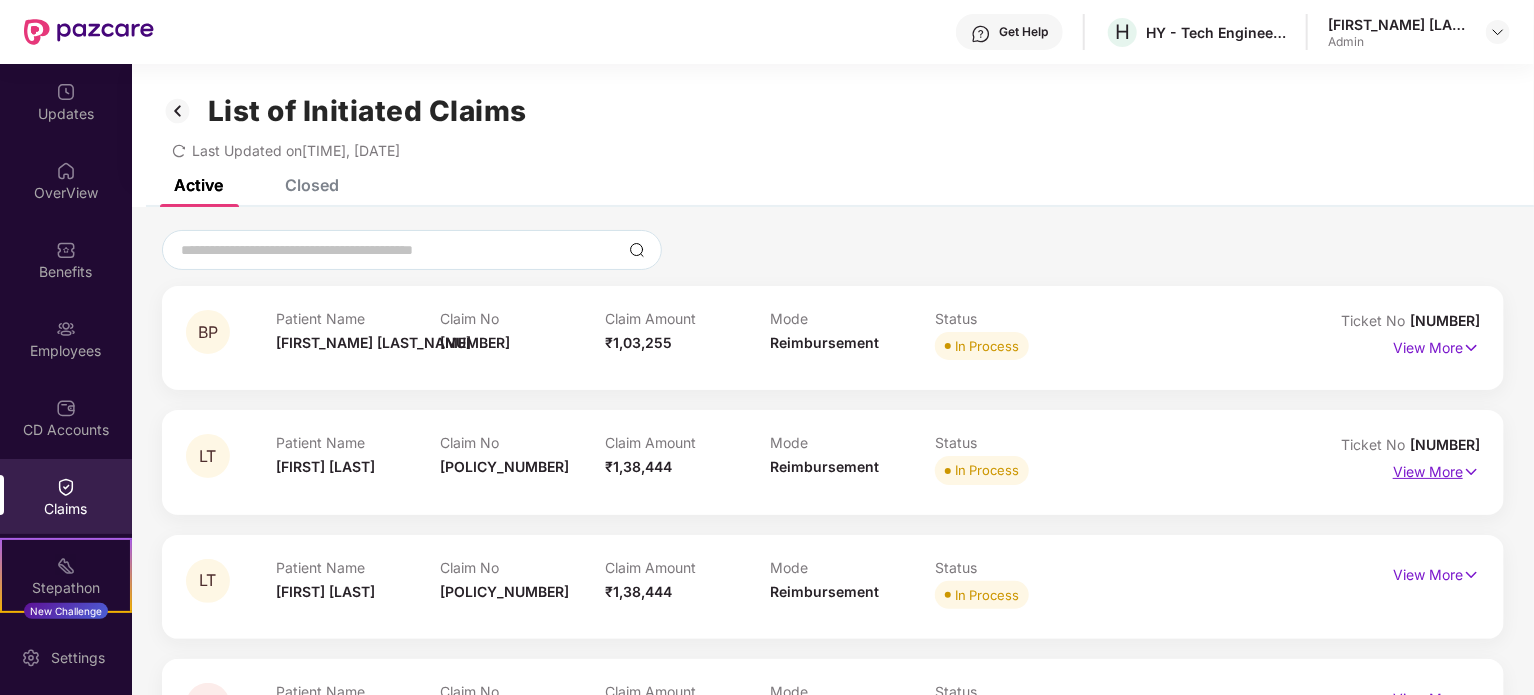 click on "View More" at bounding box center (1436, 469) 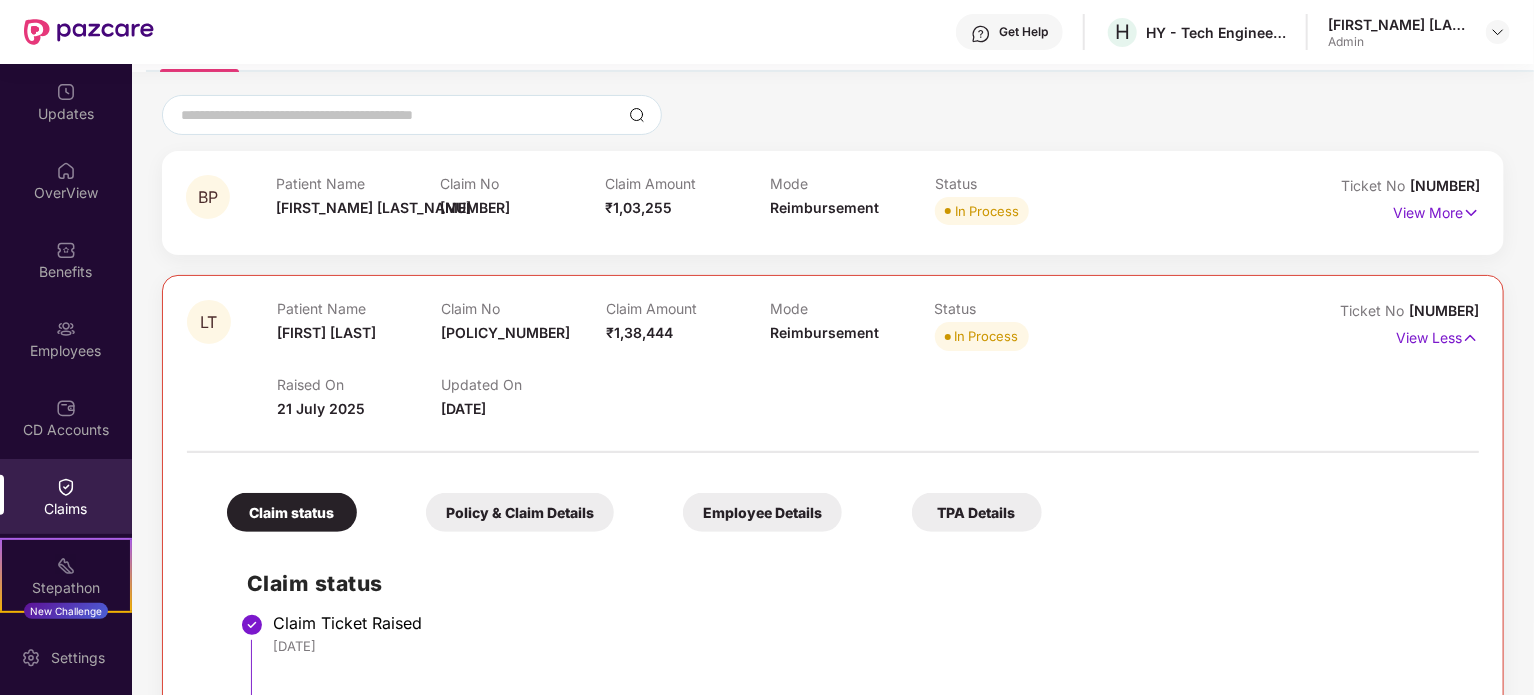 scroll, scrollTop: 0, scrollLeft: 0, axis: both 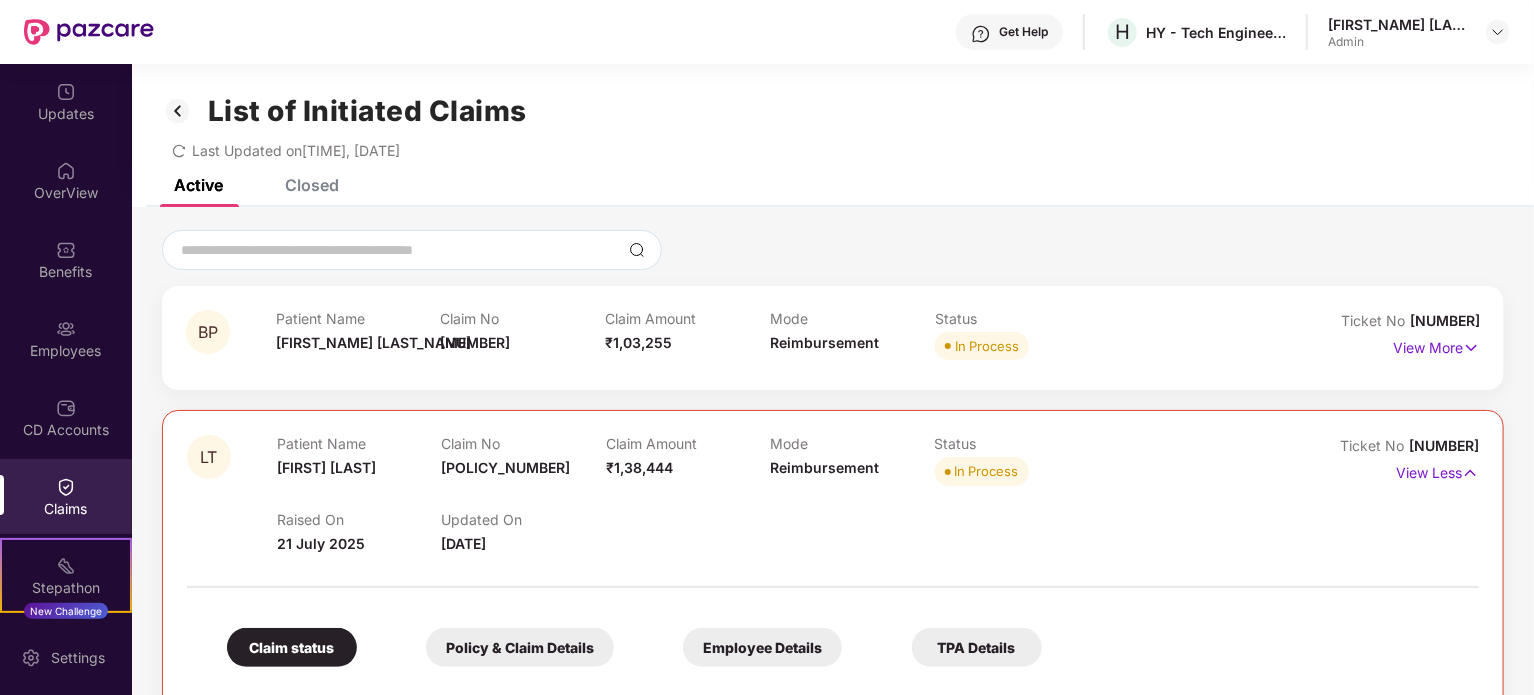 click on "Closed" at bounding box center [312, 185] 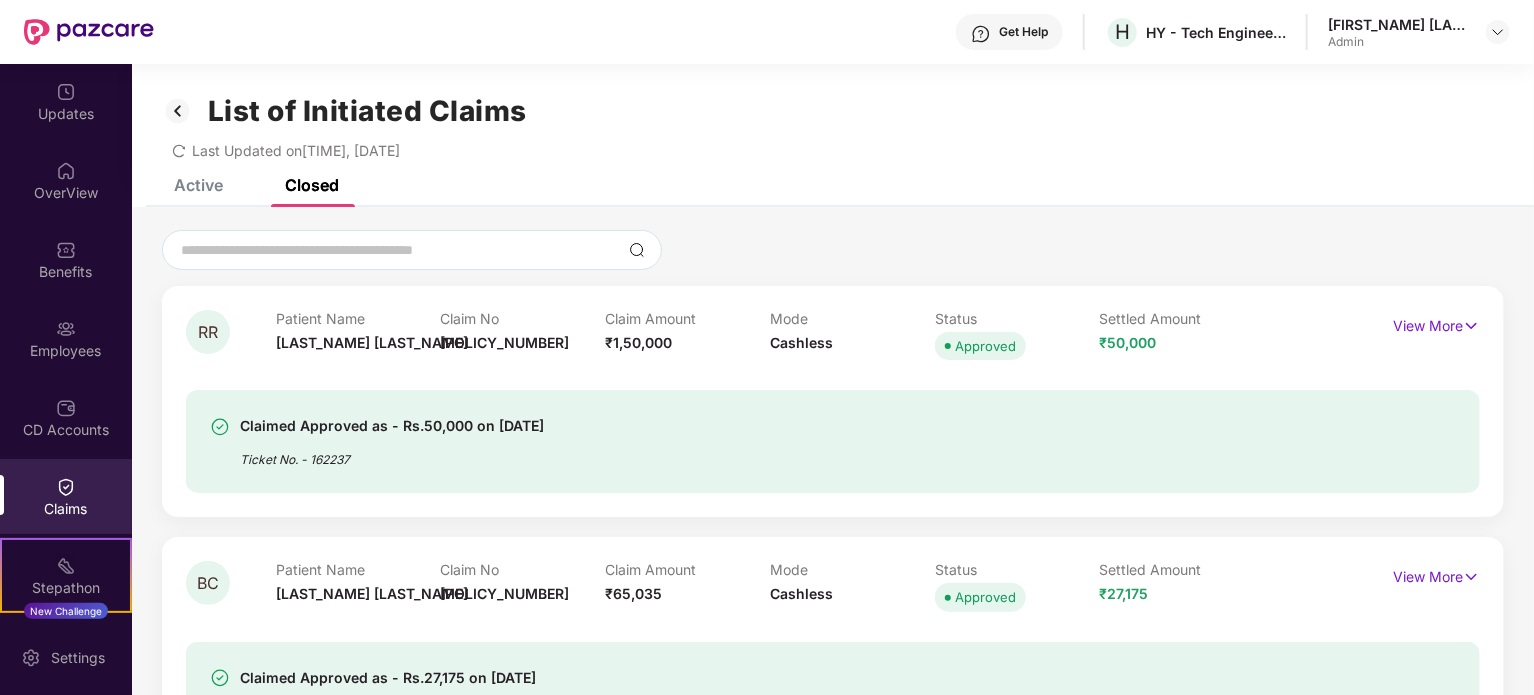 click on "Active" at bounding box center [198, 185] 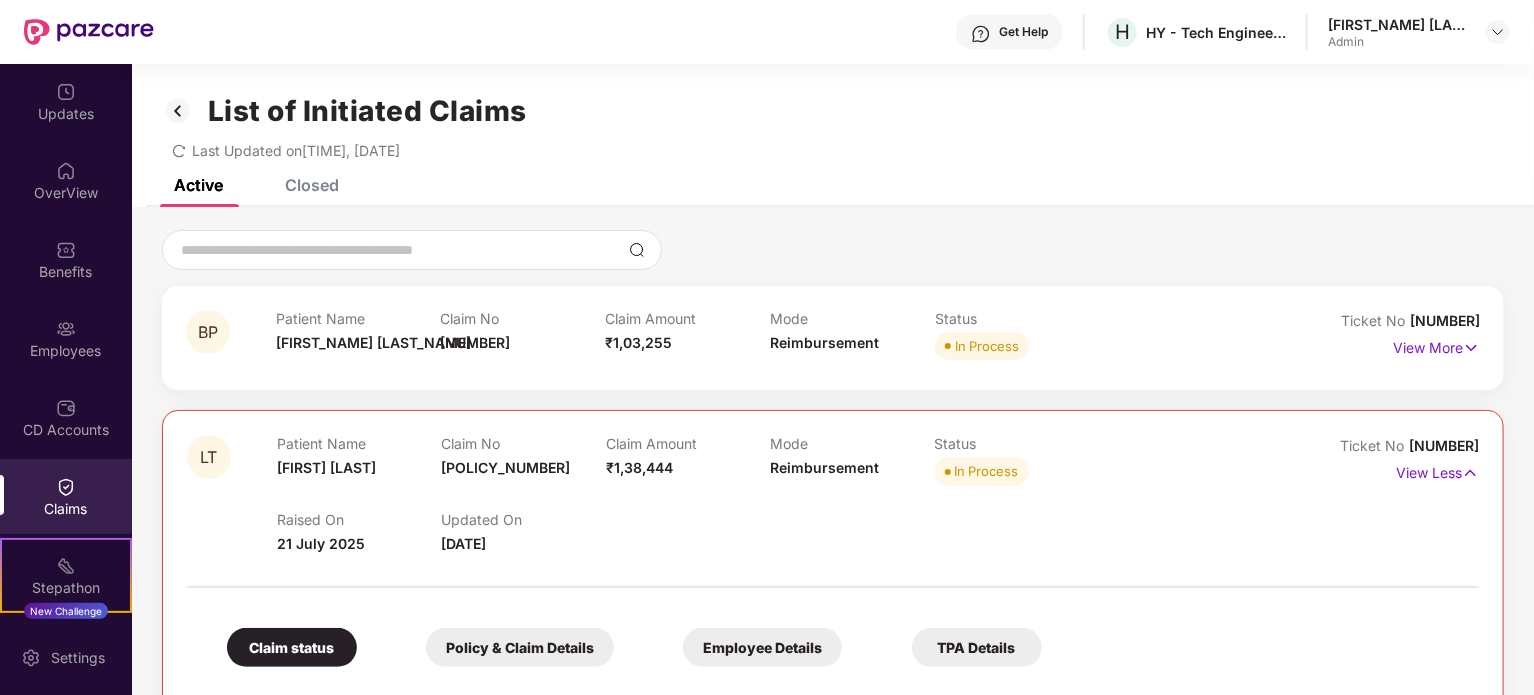 click on "Closed" at bounding box center (312, 185) 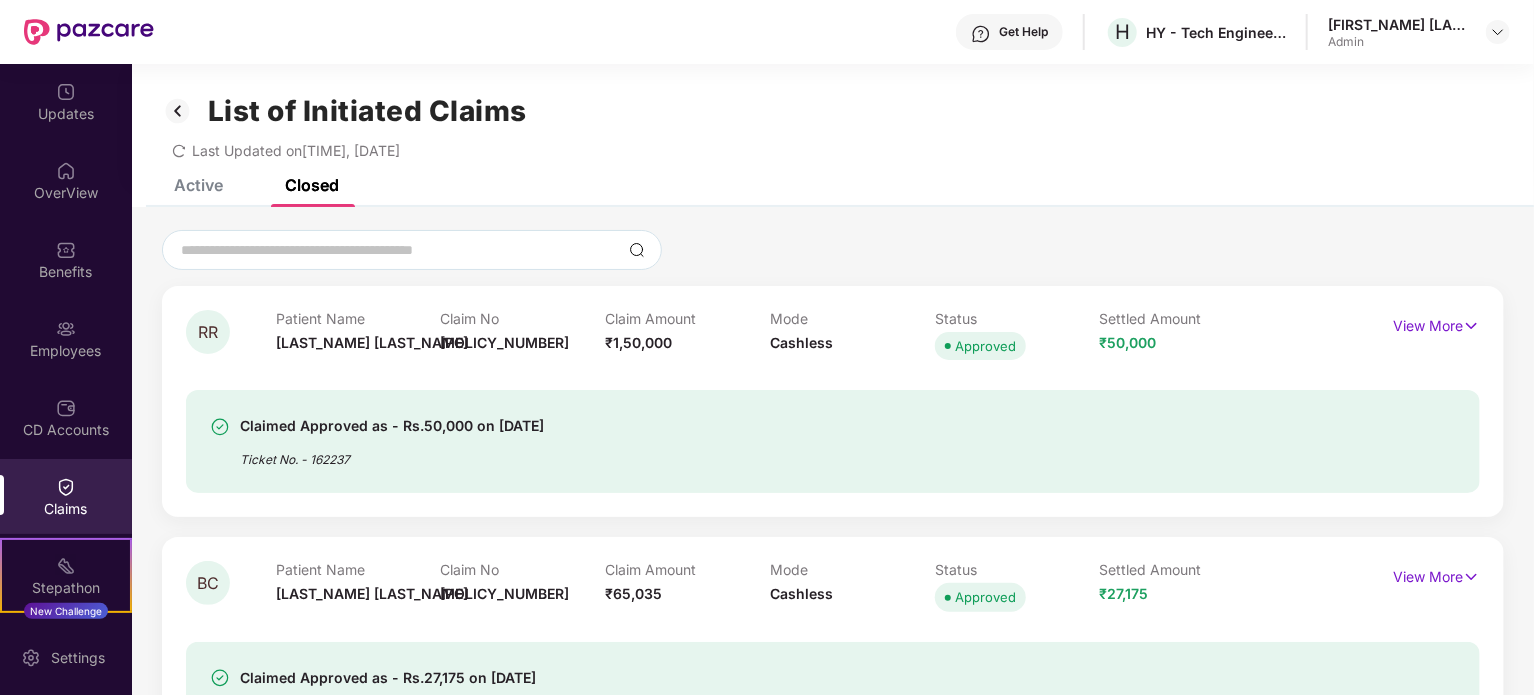 click on "Active" at bounding box center [198, 185] 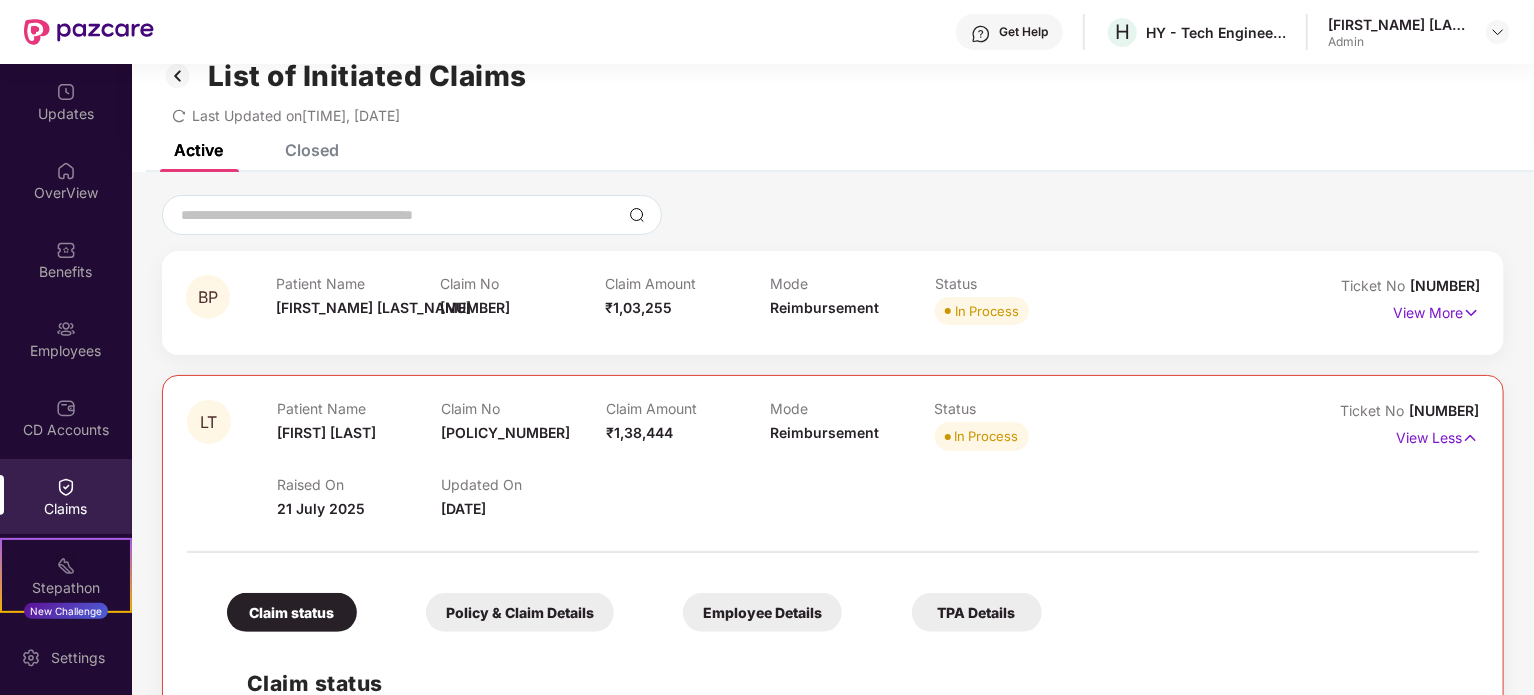 scroll, scrollTop: 0, scrollLeft: 0, axis: both 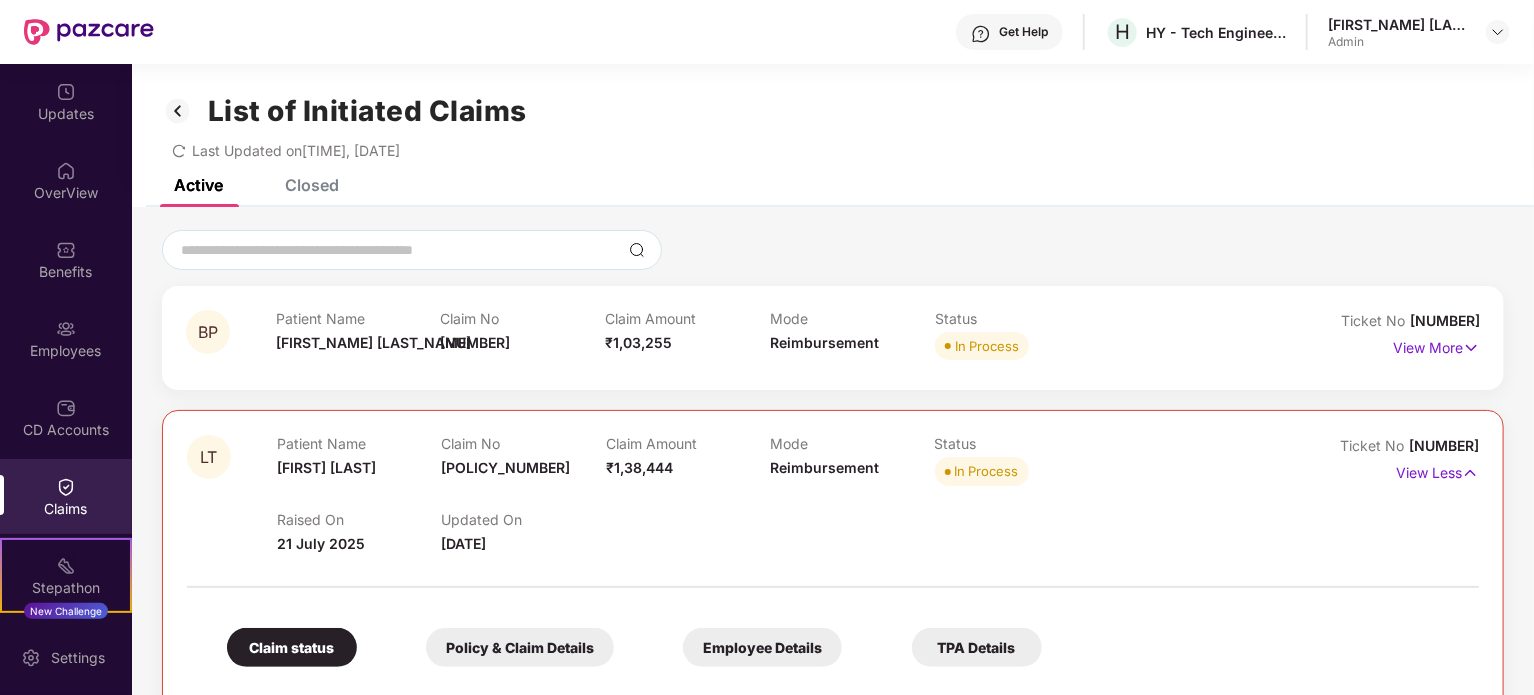 click on "List of Initiated Claims Last Updated on  [TIME], [DATE]" at bounding box center [833, 121] 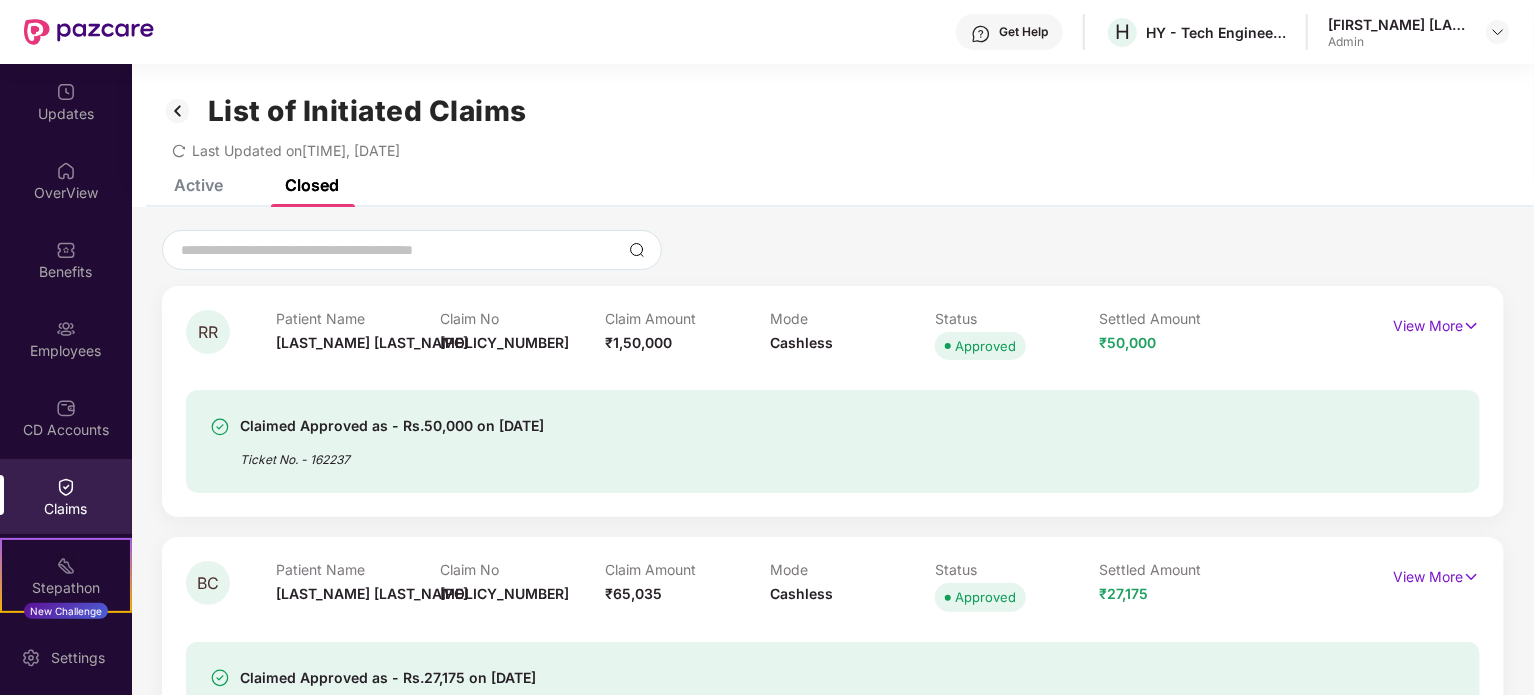 drag, startPoint x: 191, startPoint y: 193, endPoint x: 144, endPoint y: 213, distance: 51.078373 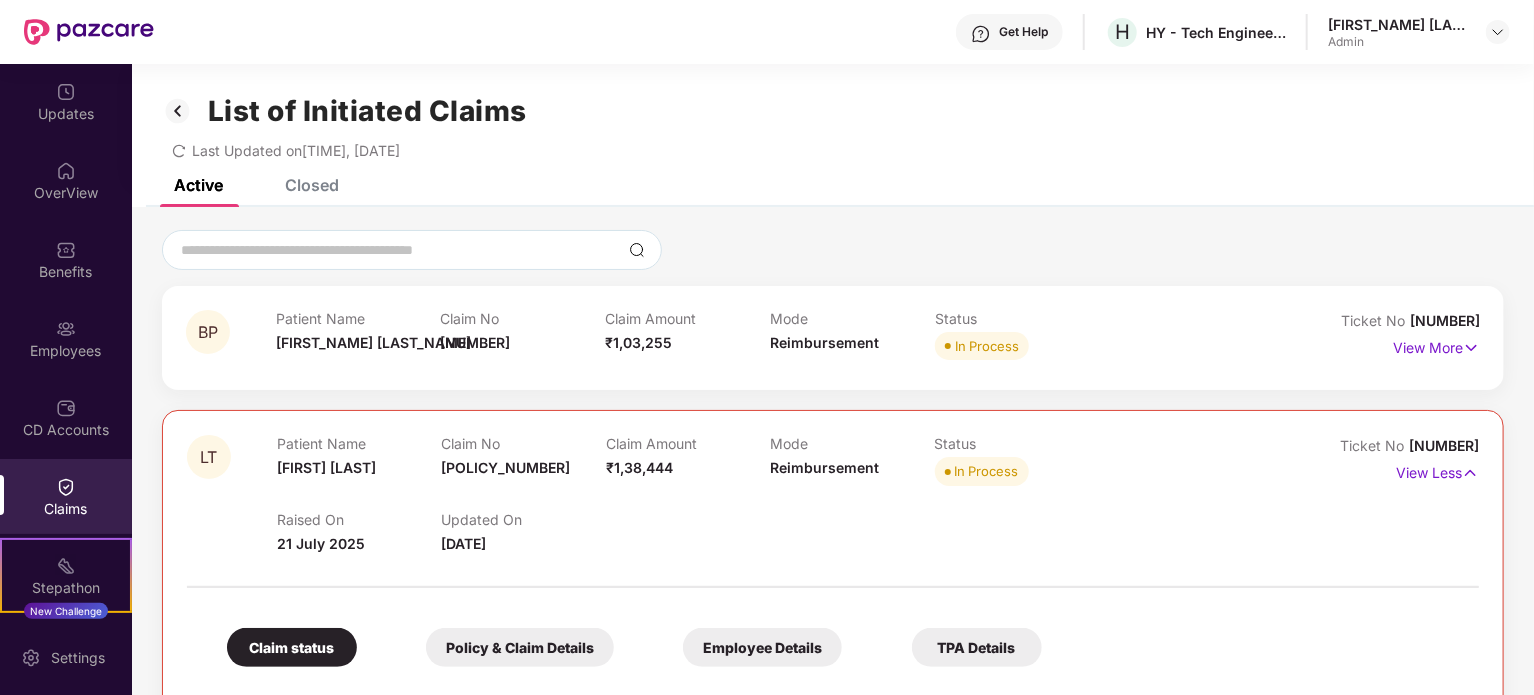 click 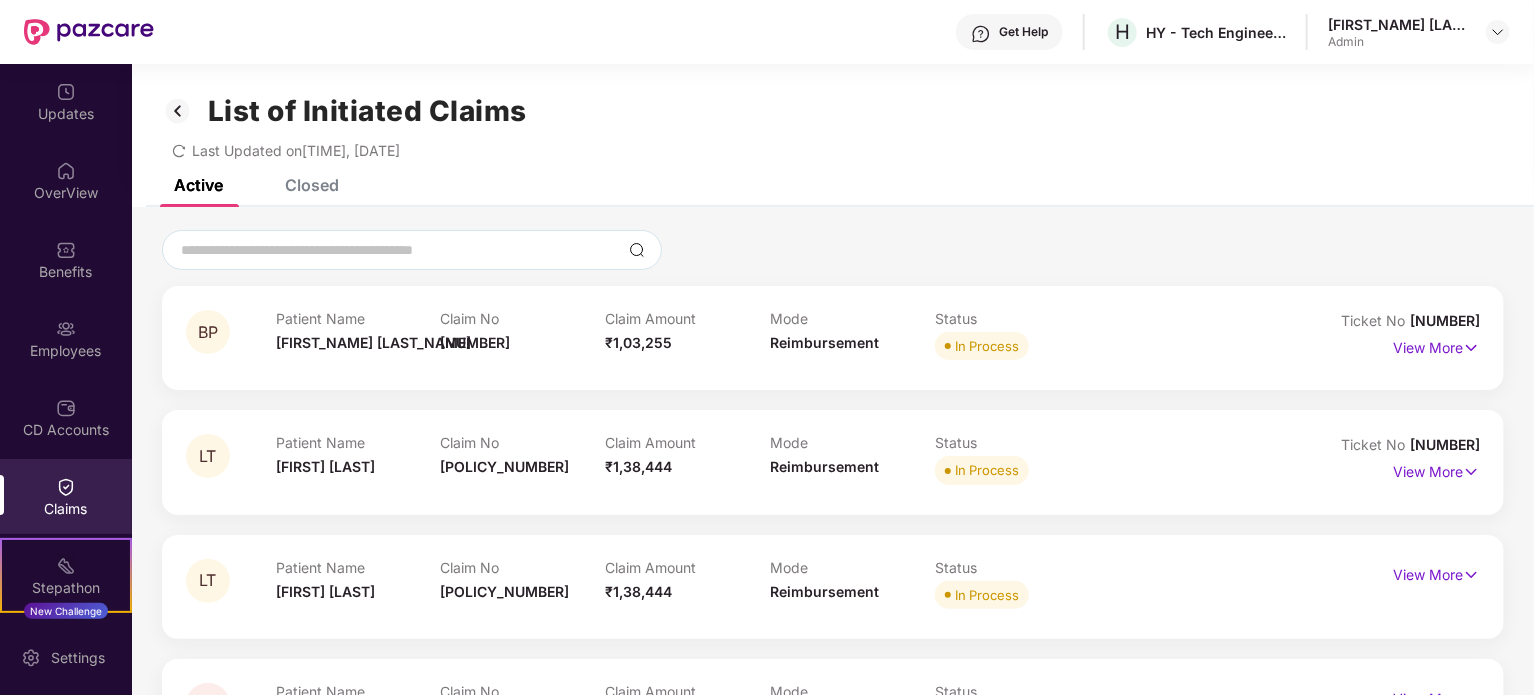 click on "Claims" at bounding box center (66, 509) 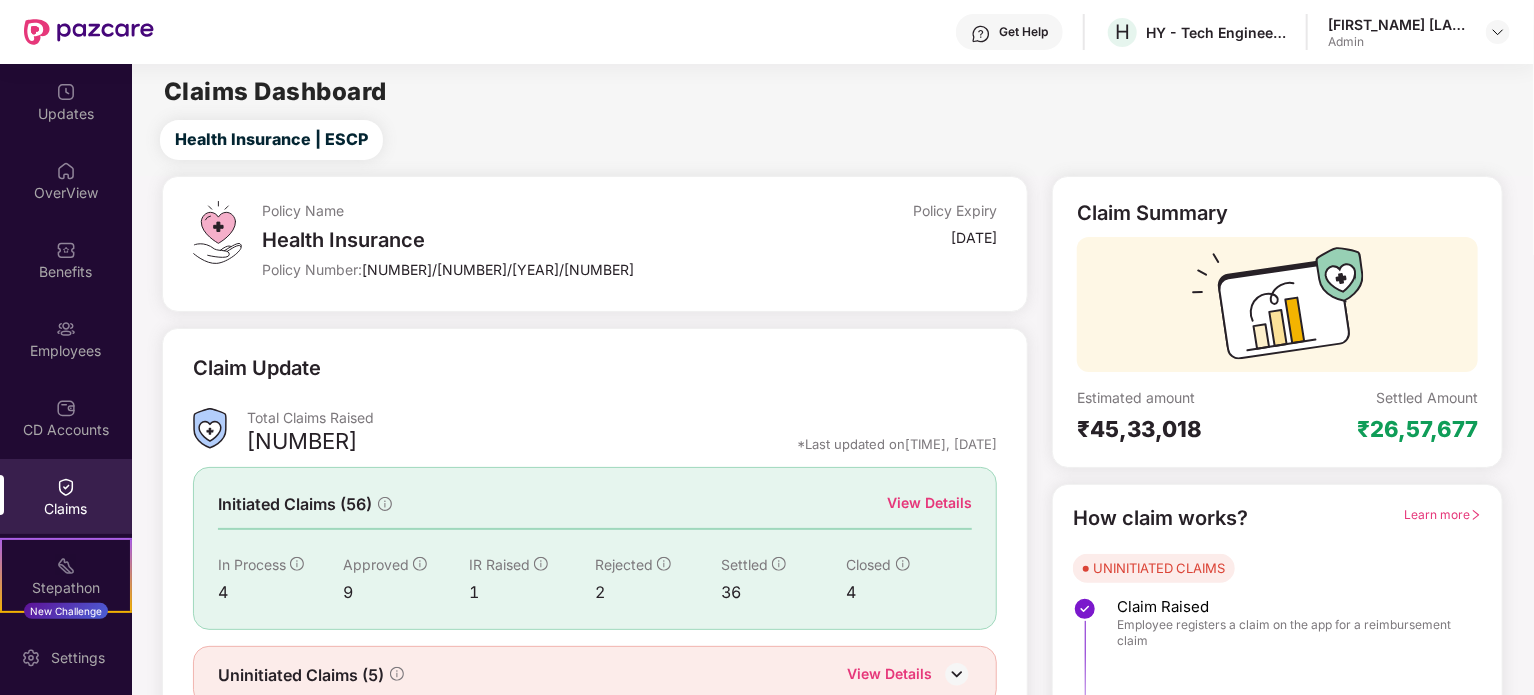 scroll, scrollTop: 87, scrollLeft: 0, axis: vertical 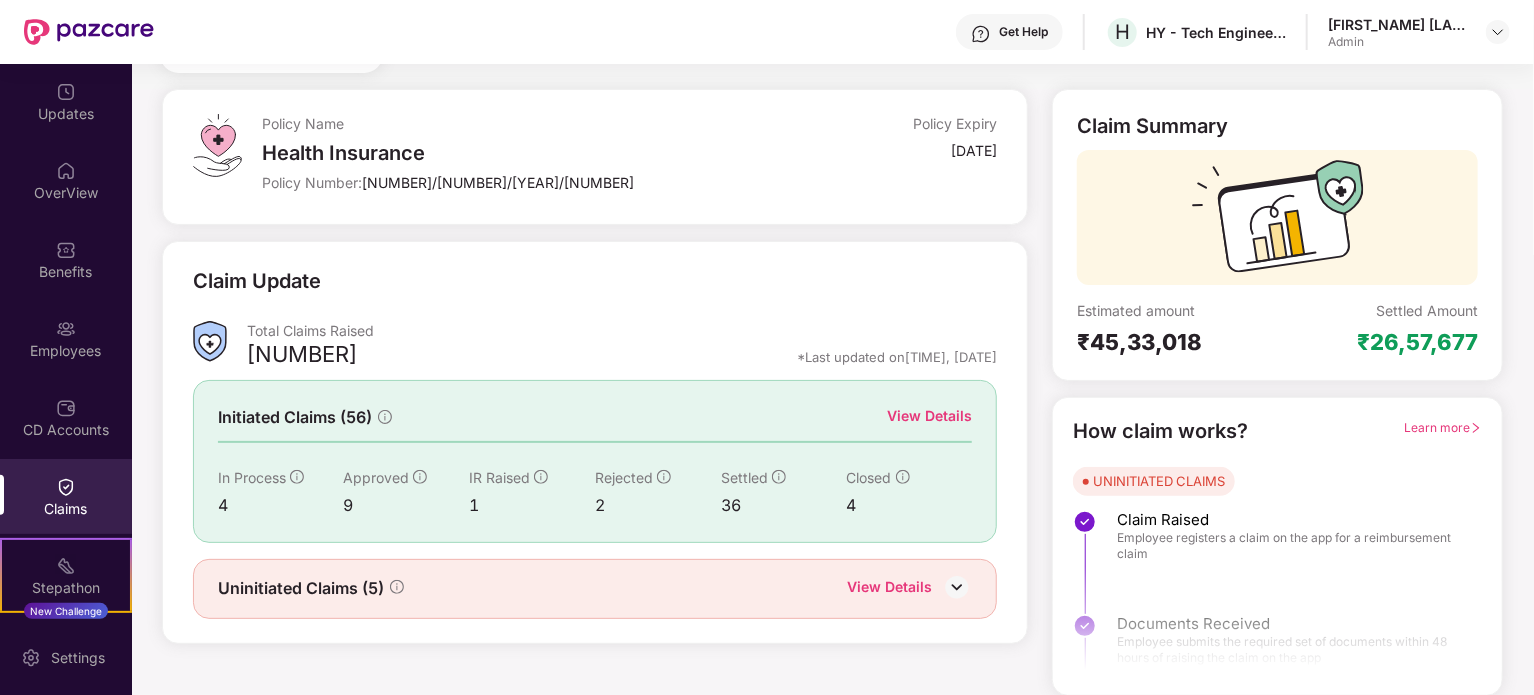 click on "View Details" at bounding box center (929, 416) 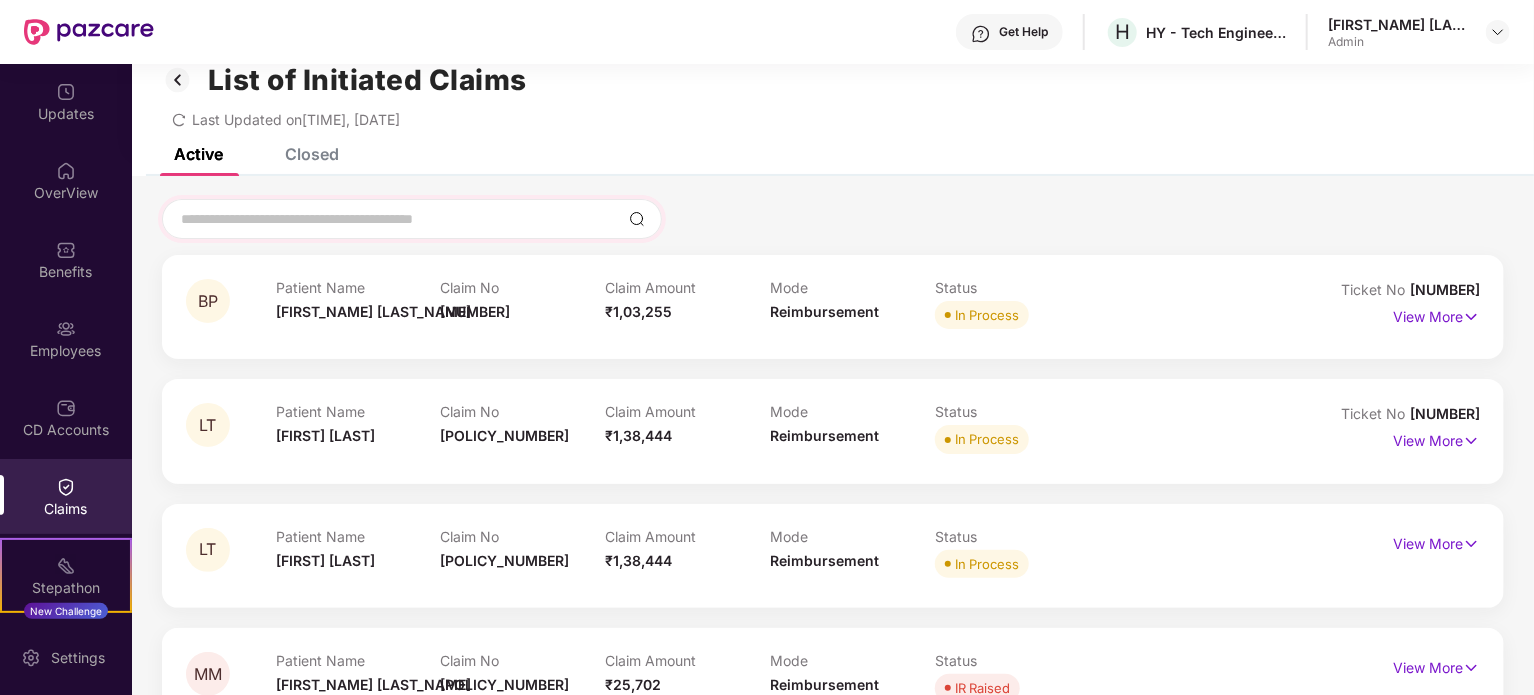 scroll, scrollTop: 0, scrollLeft: 0, axis: both 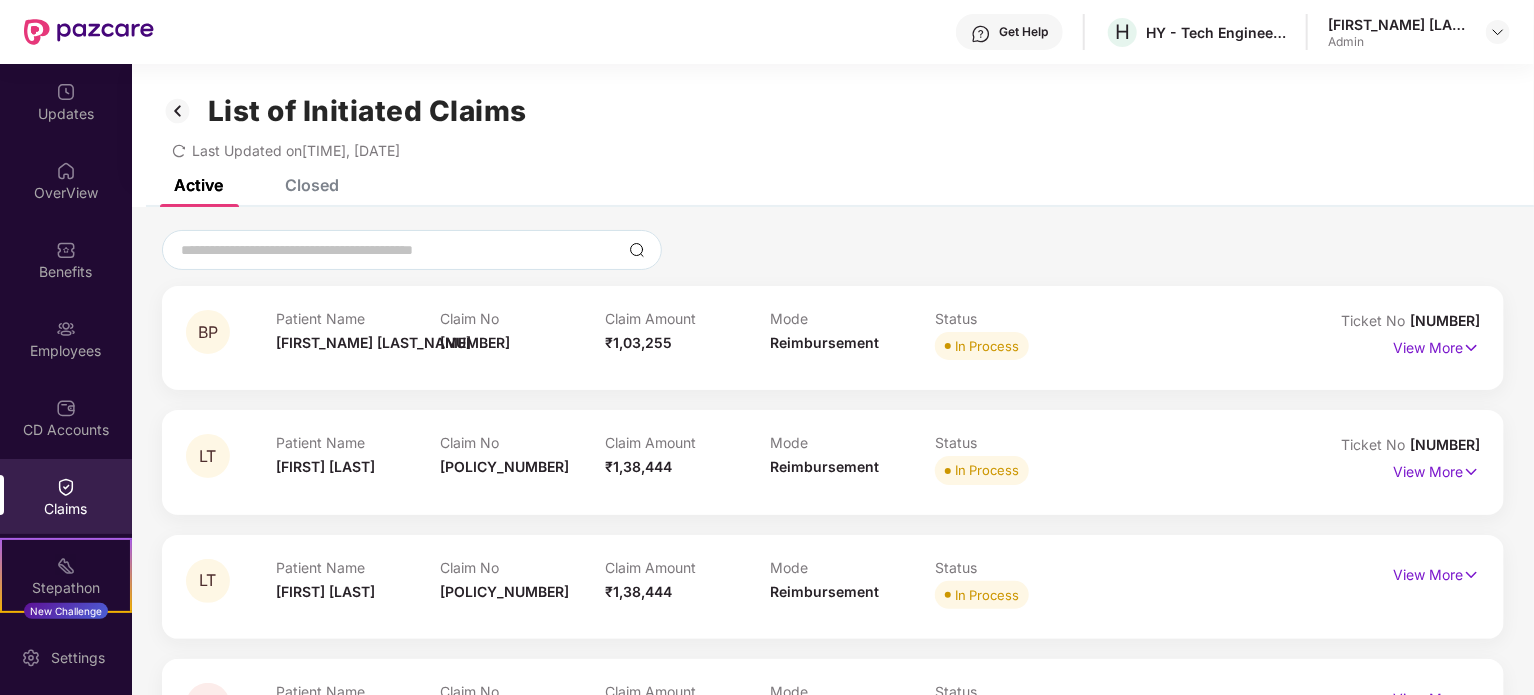 click 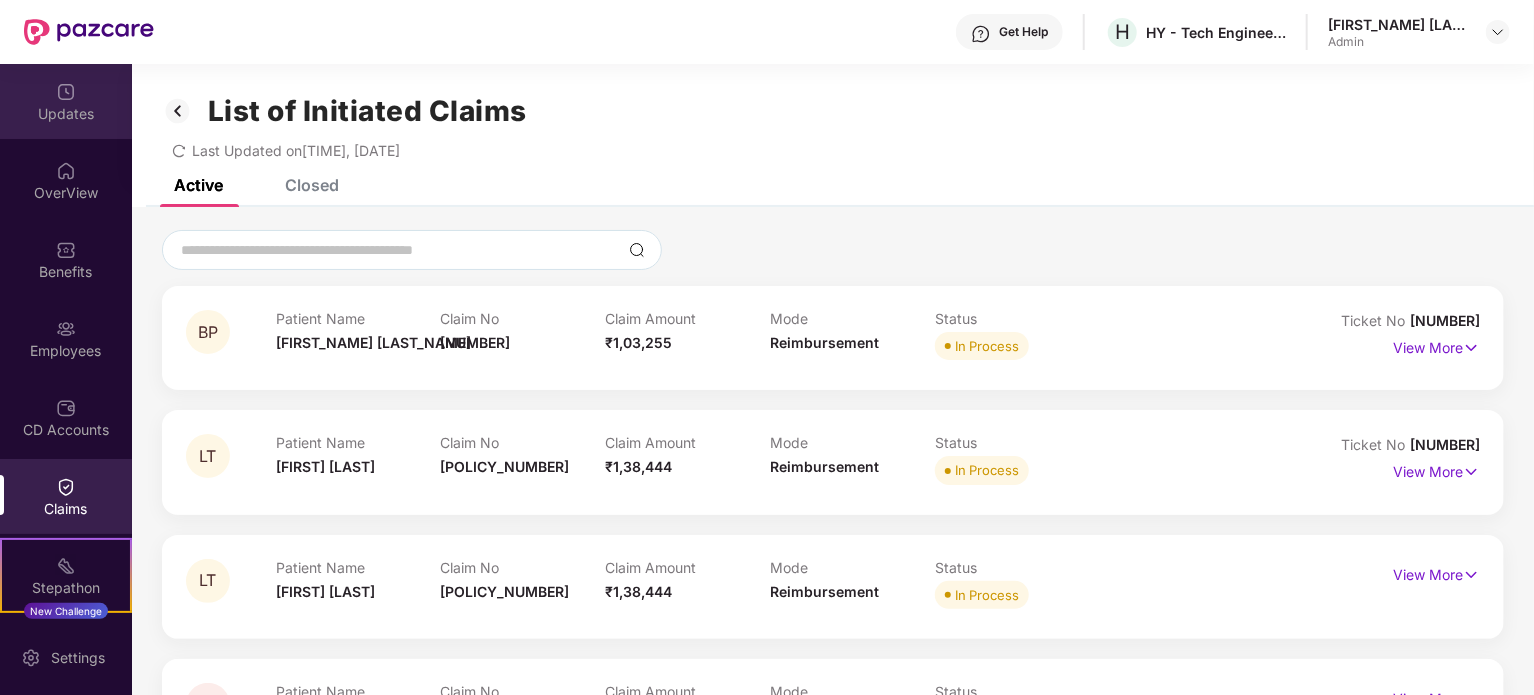click on "Updates" at bounding box center (66, 114) 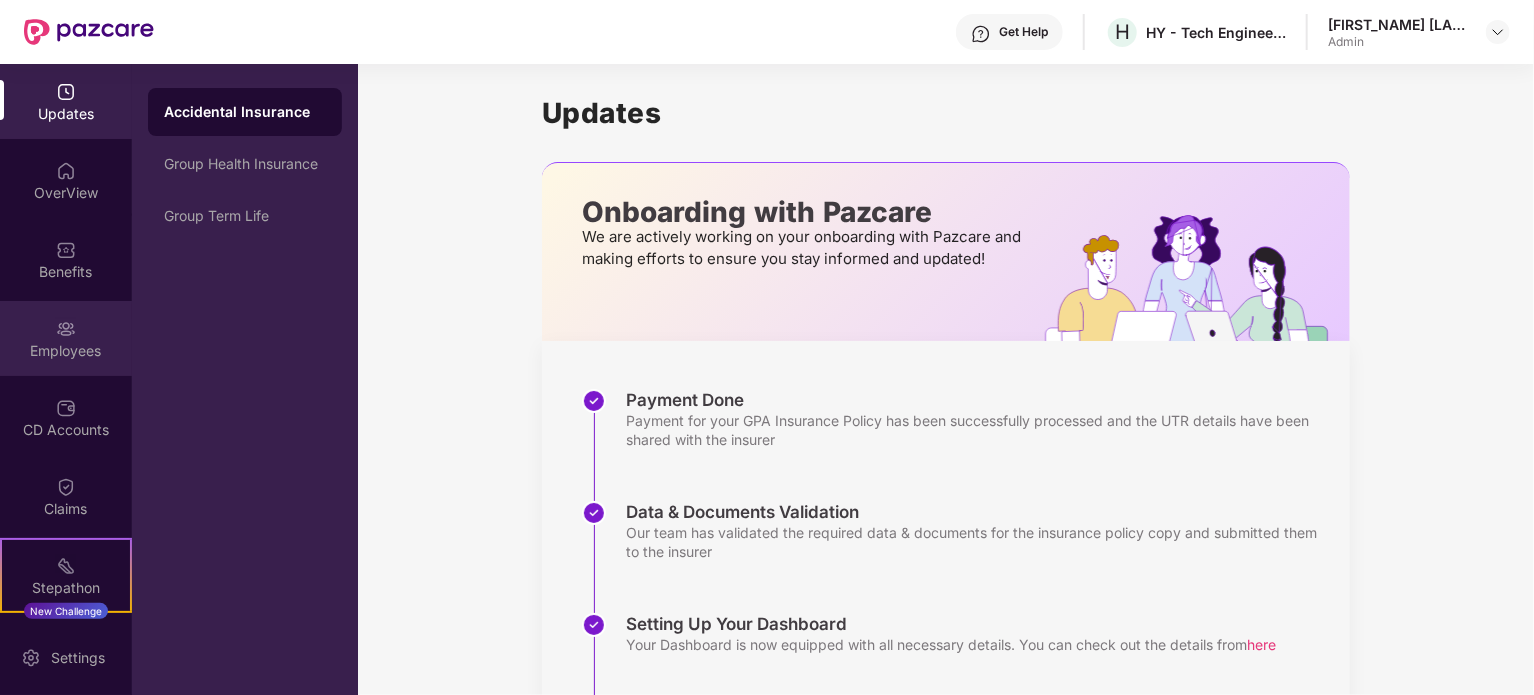 click on "Employees" at bounding box center [66, 351] 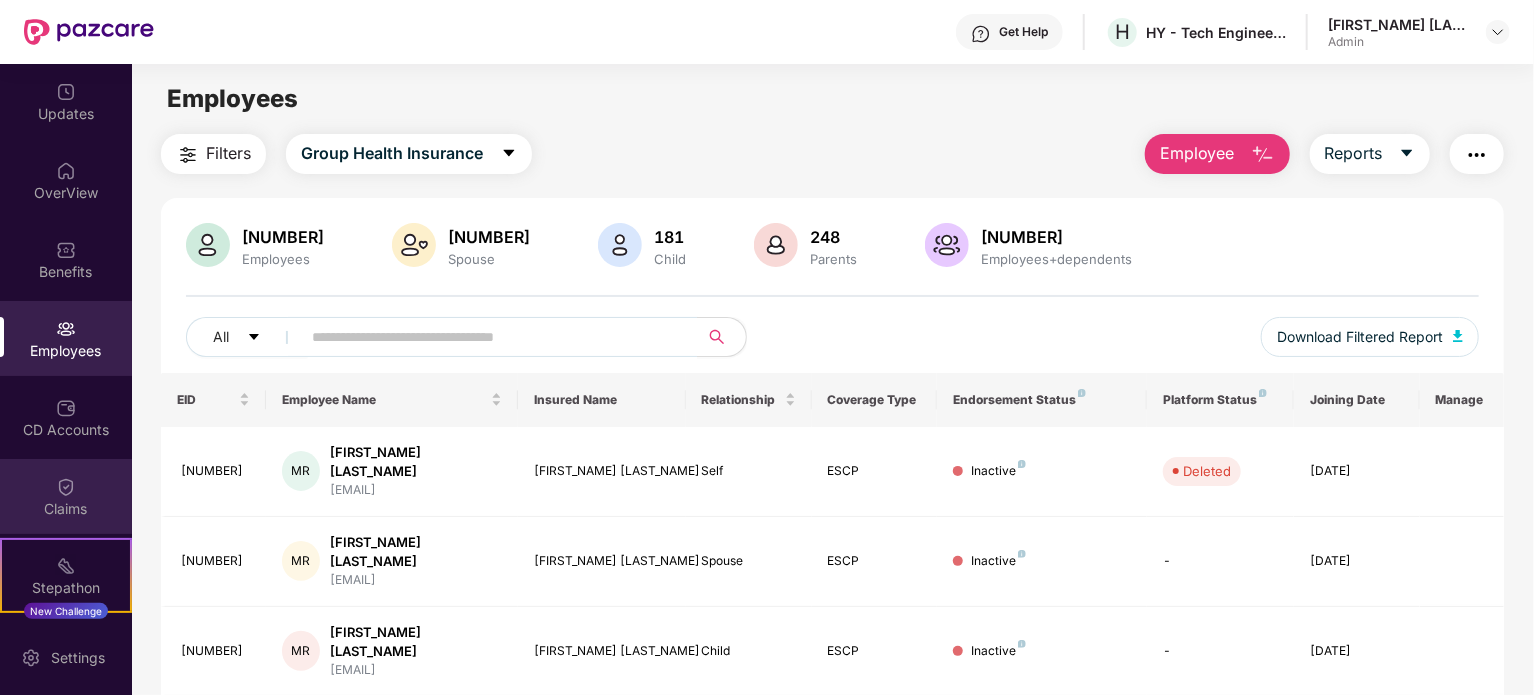 click on "Claims" at bounding box center [66, 509] 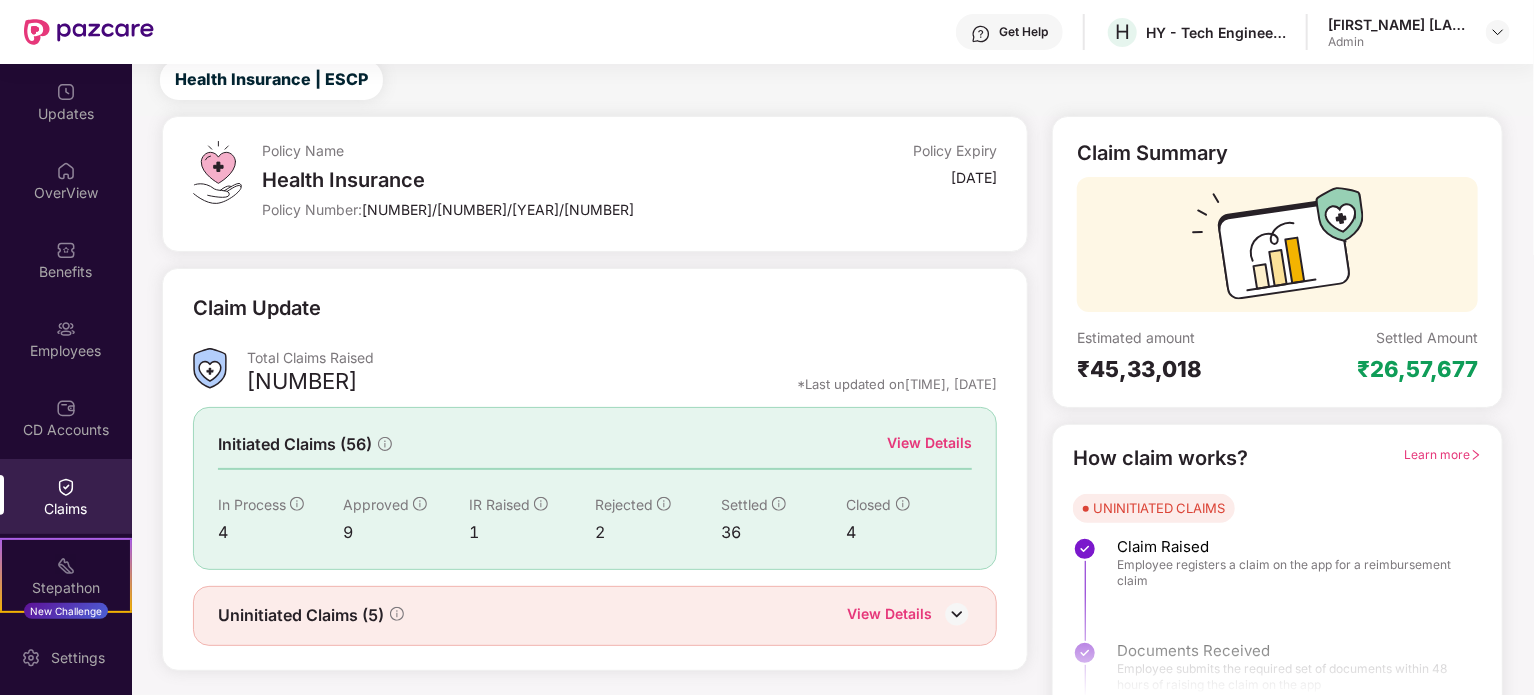 scroll, scrollTop: 87, scrollLeft: 0, axis: vertical 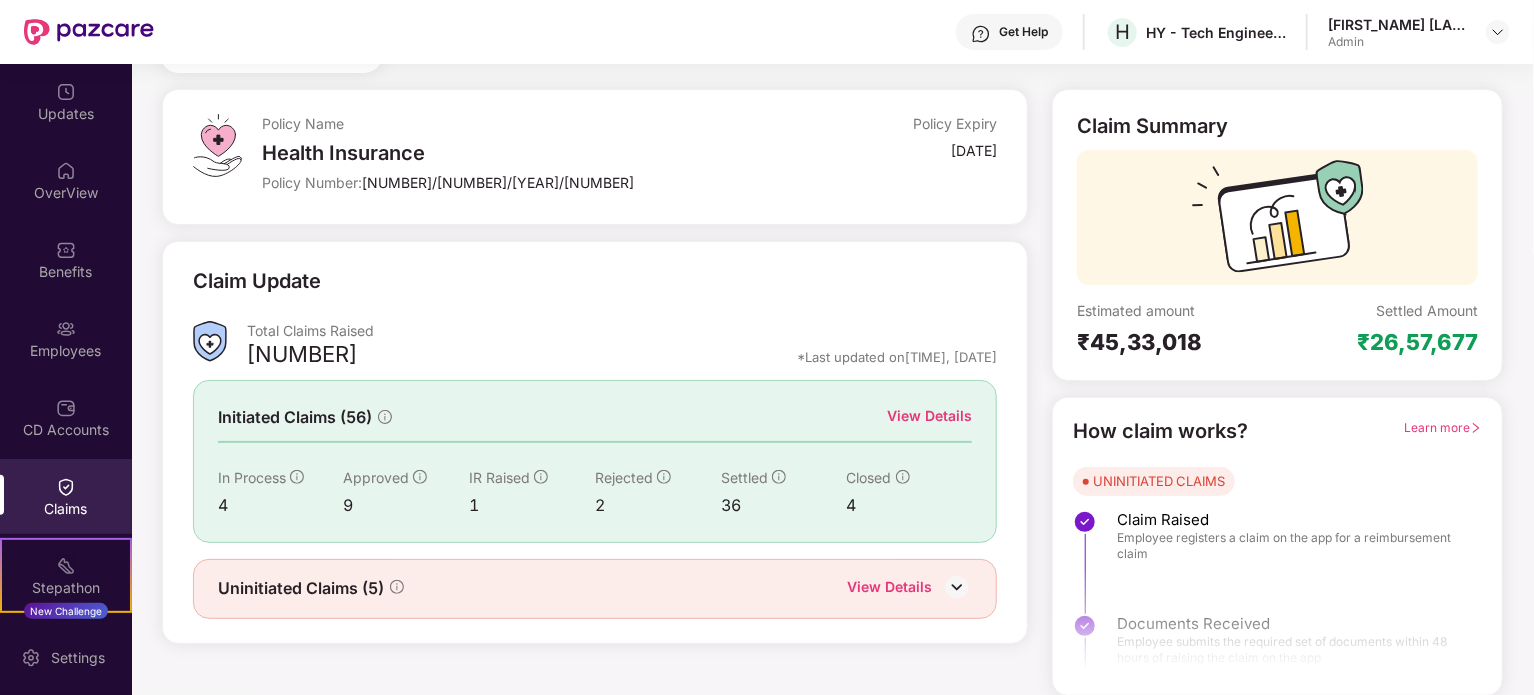 click on "View Details" at bounding box center [929, 416] 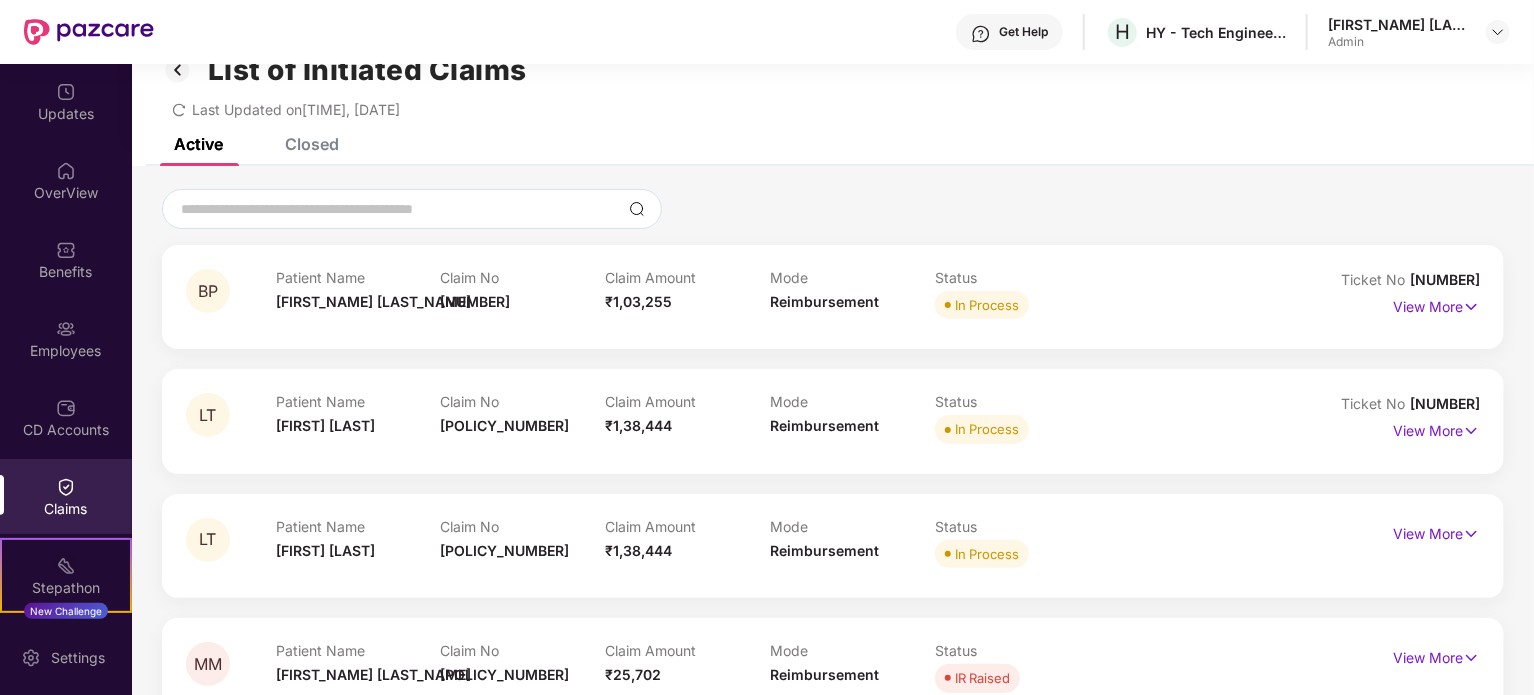 scroll, scrollTop: 0, scrollLeft: 0, axis: both 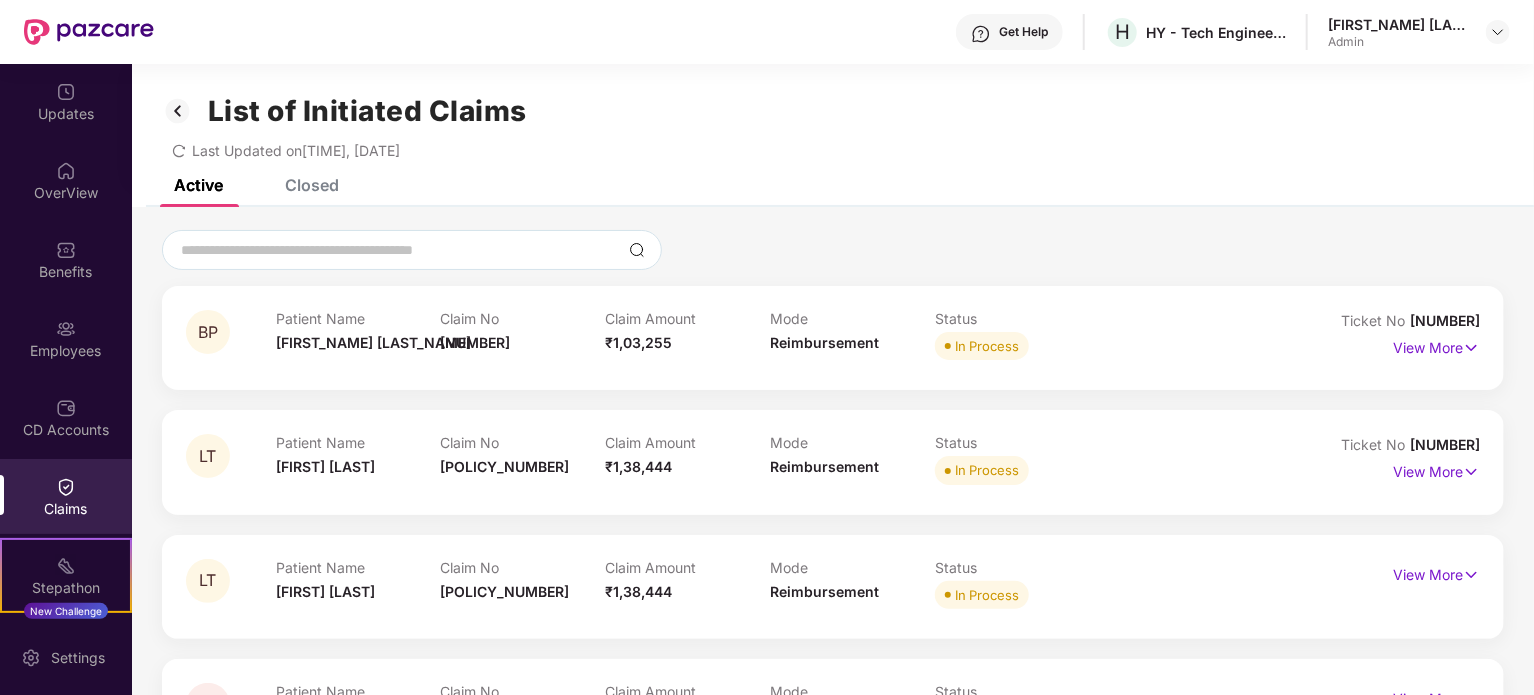 click on "List of Initiated Claims Last Updated on  [TIME], [DATE]" at bounding box center [833, 121] 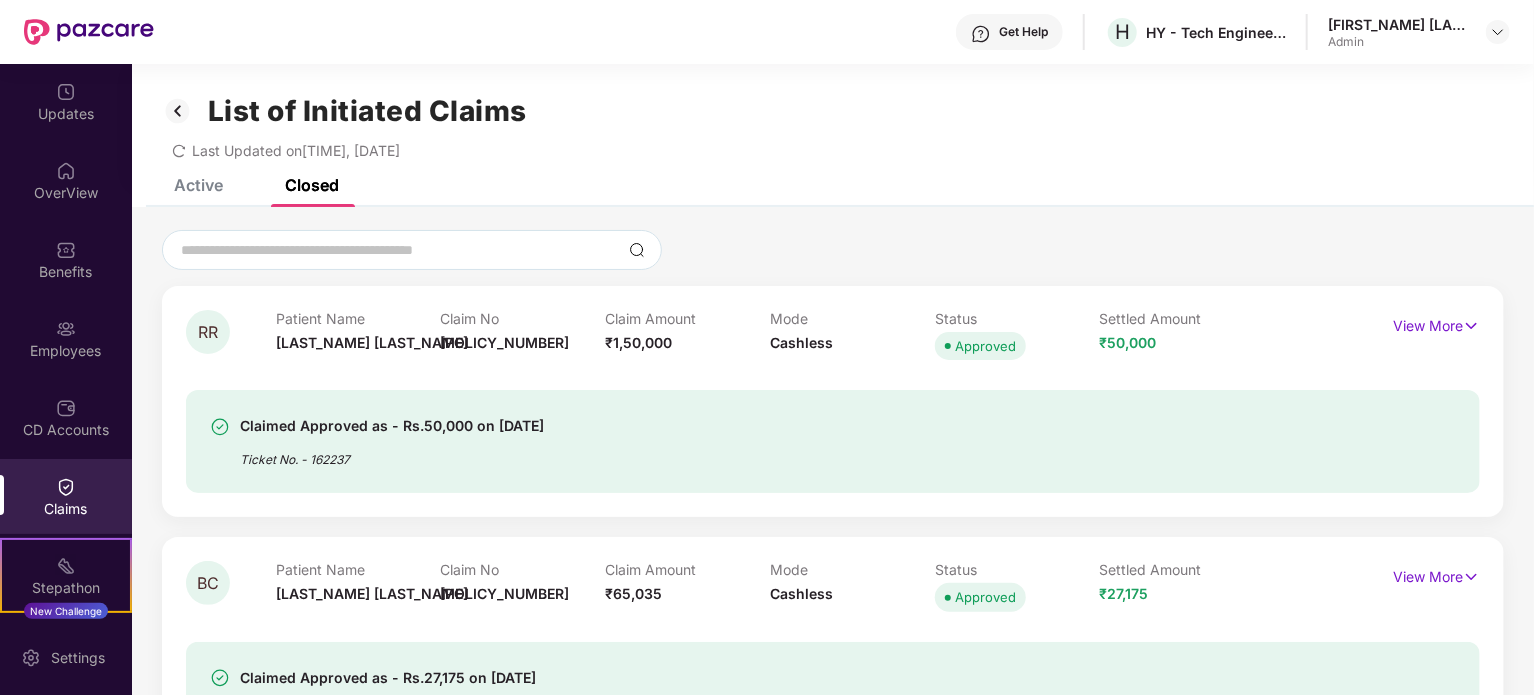 click on "Active" at bounding box center [198, 185] 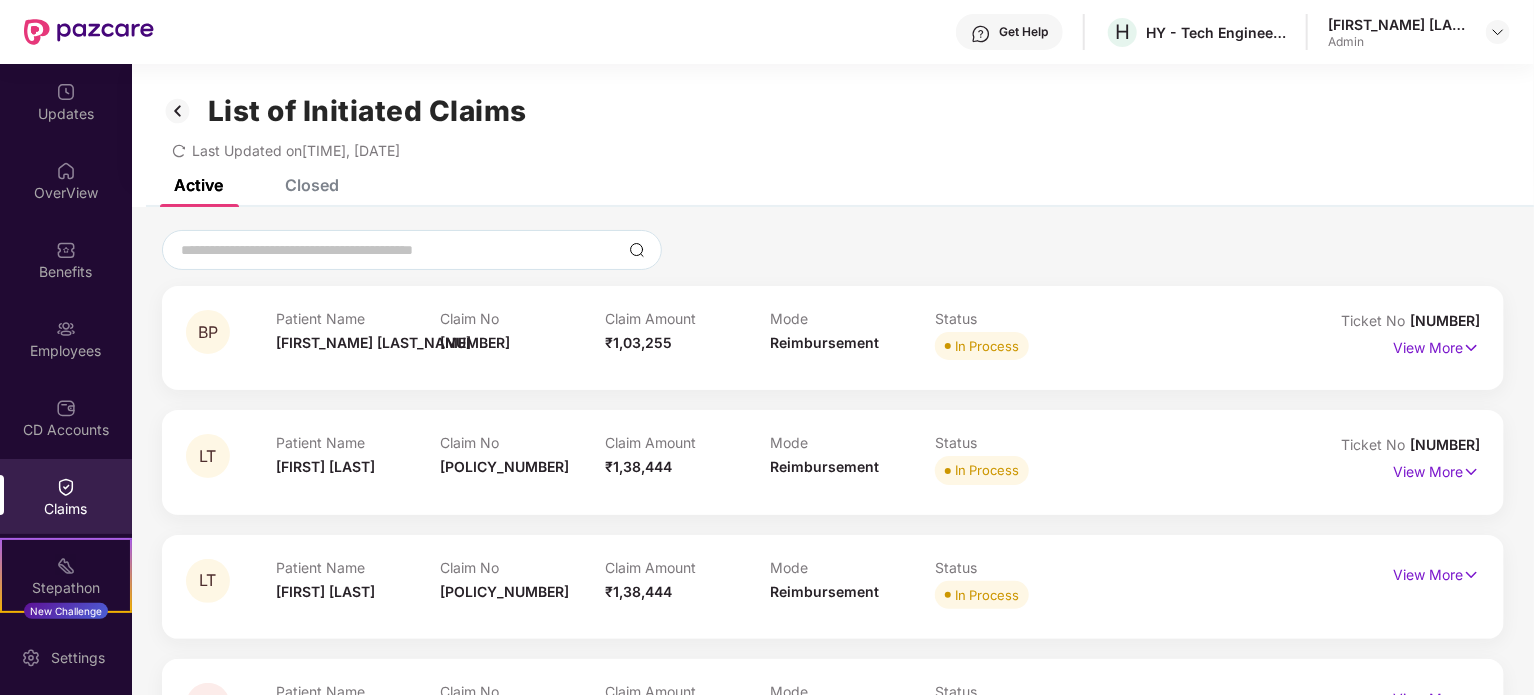 click 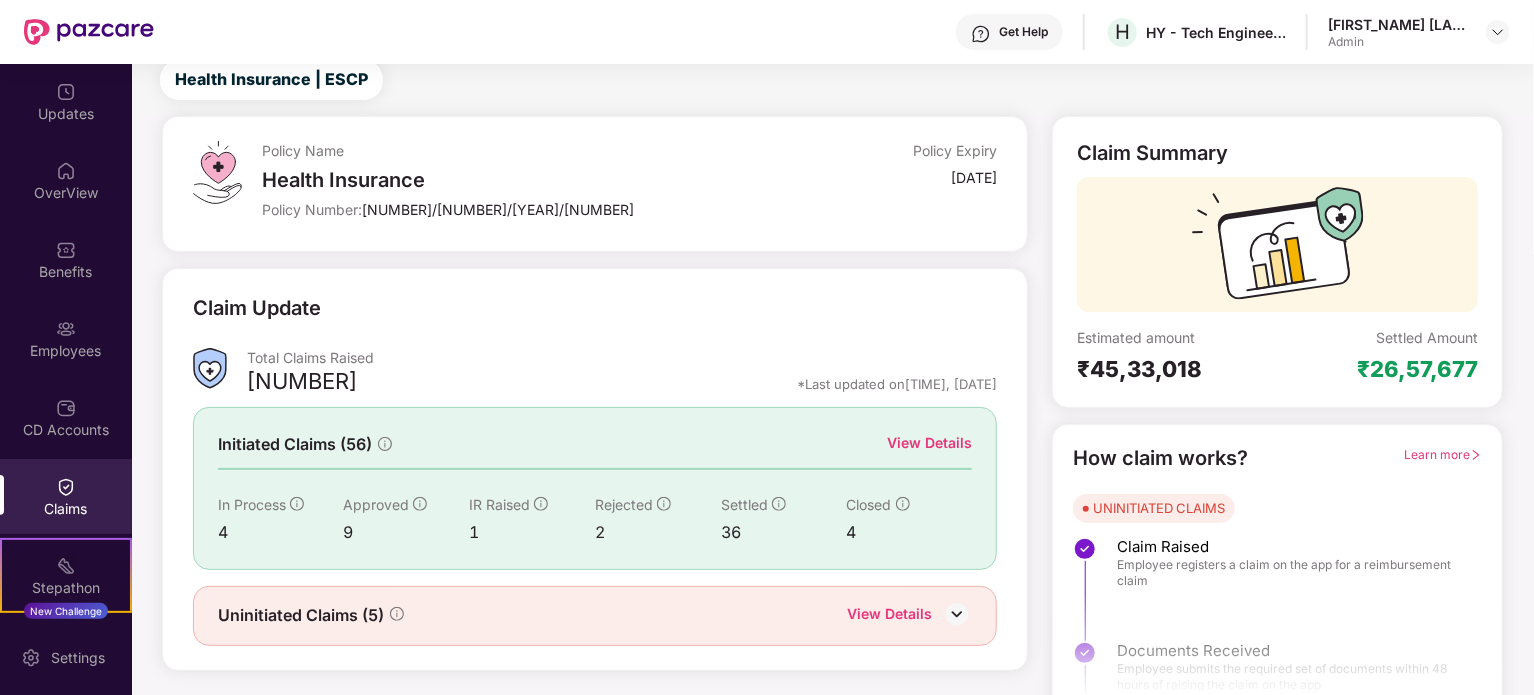 scroll, scrollTop: 87, scrollLeft: 0, axis: vertical 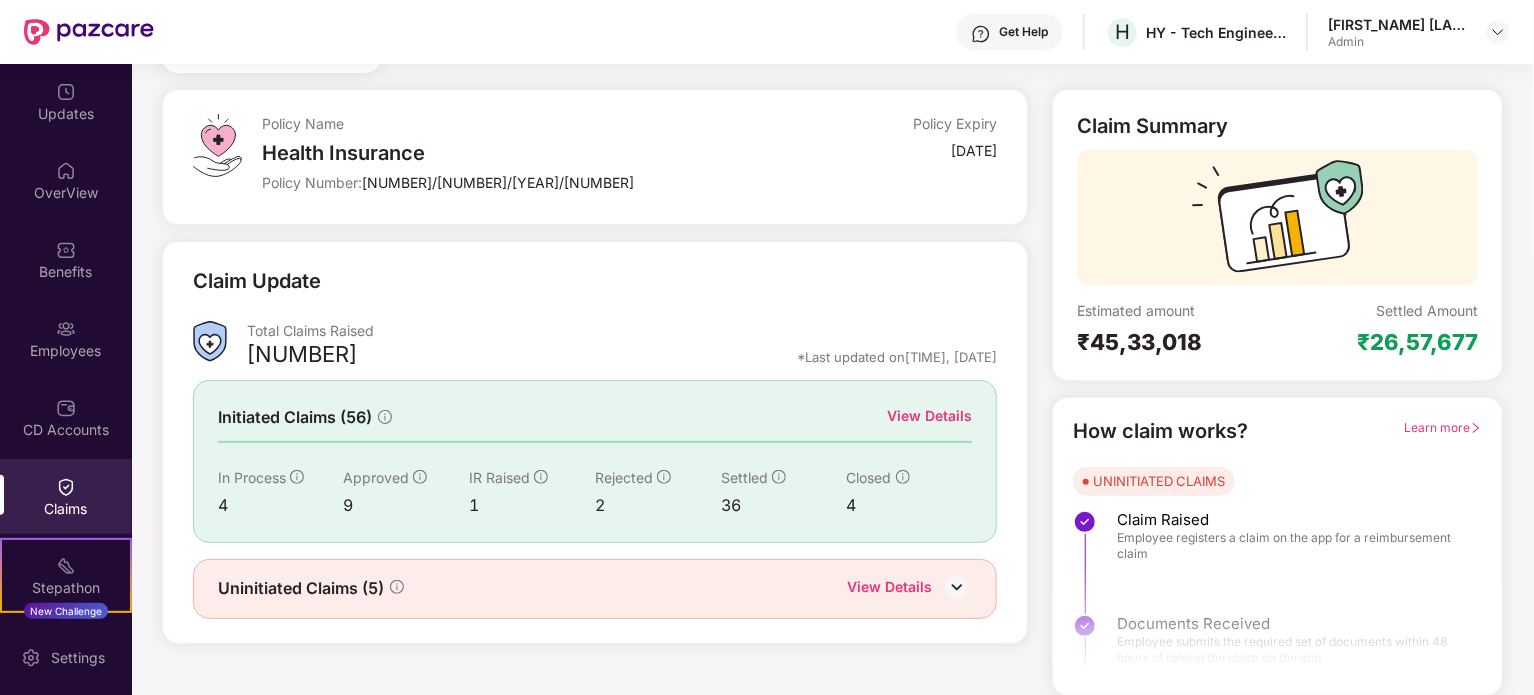 click on "View Details" at bounding box center (929, 416) 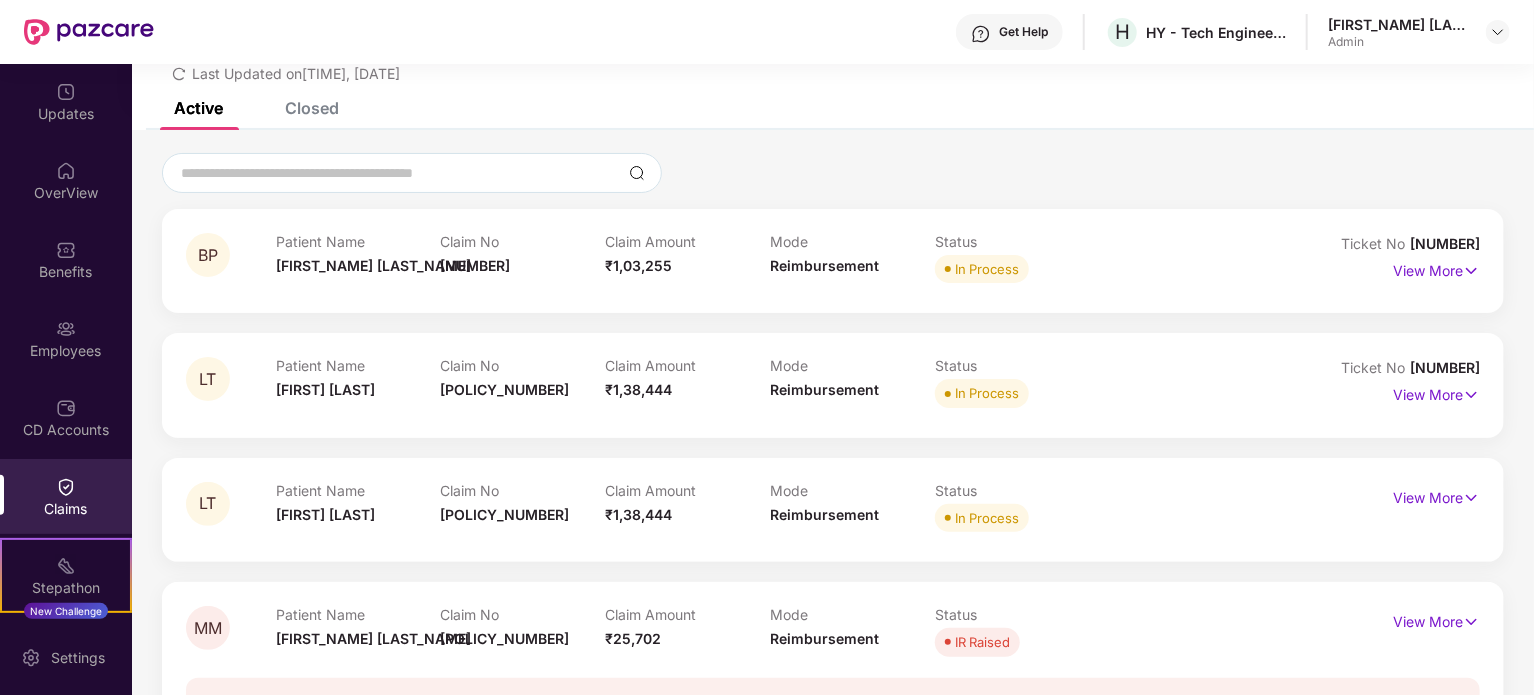 scroll, scrollTop: 0, scrollLeft: 0, axis: both 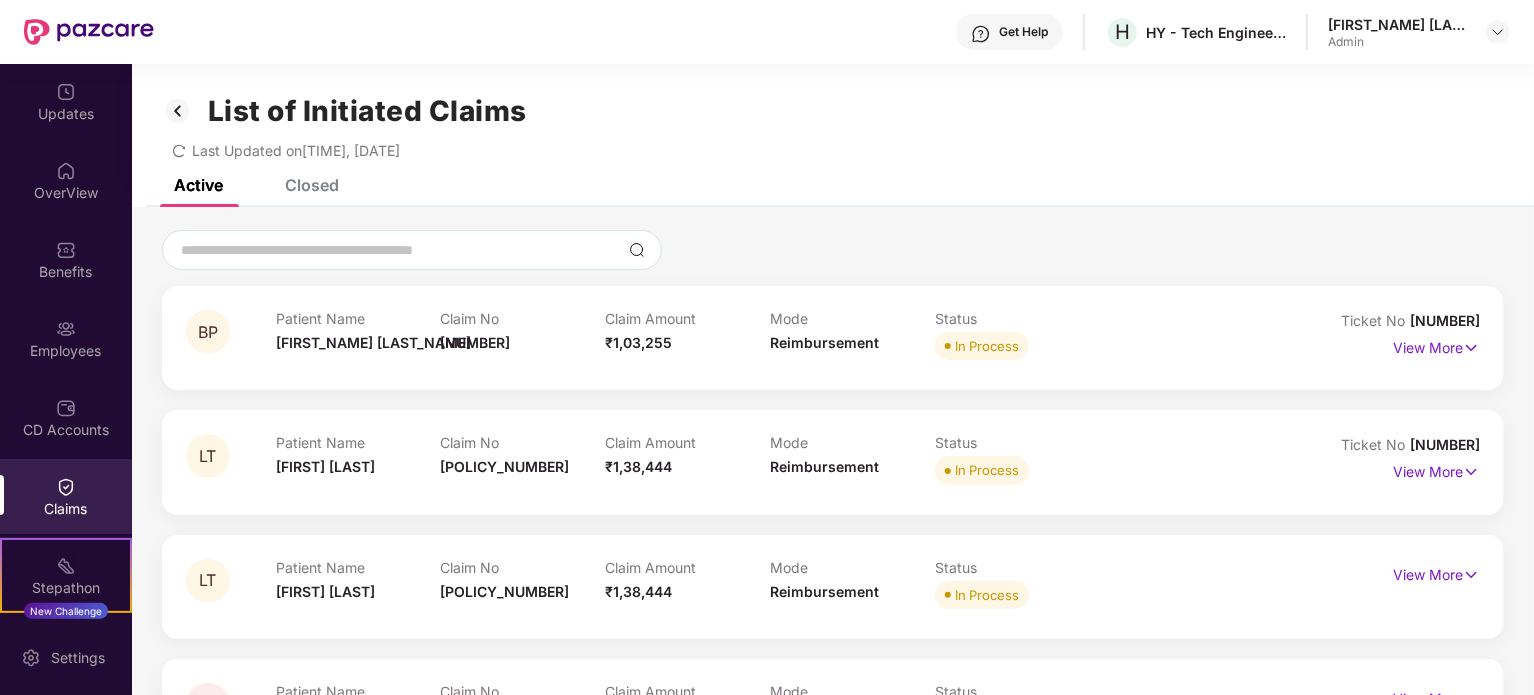 click on "Closed" at bounding box center [312, 185] 